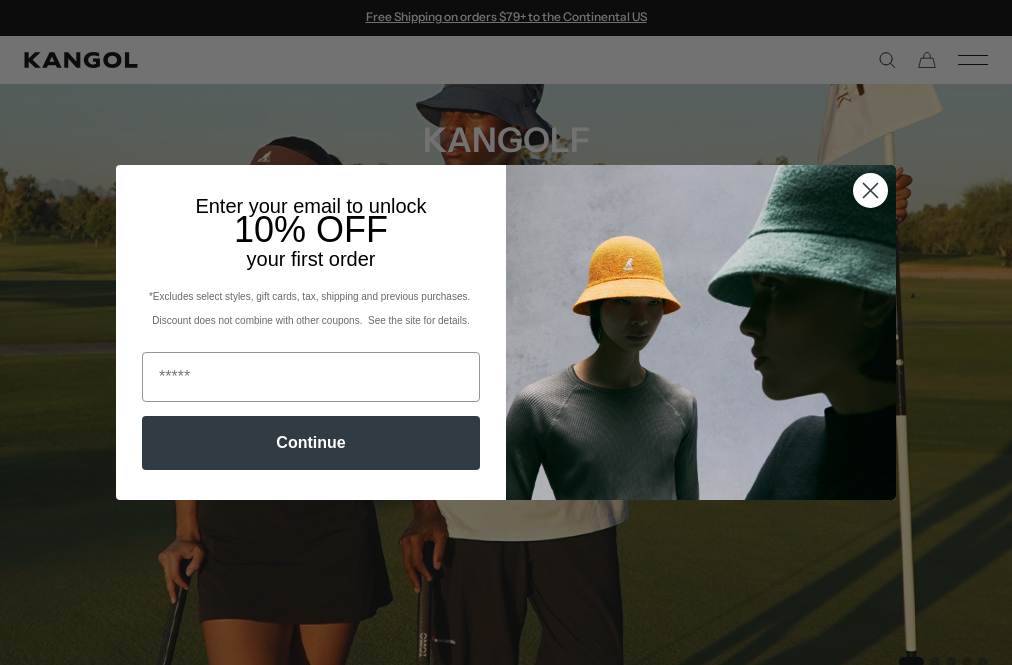 scroll, scrollTop: 40, scrollLeft: 0, axis: vertical 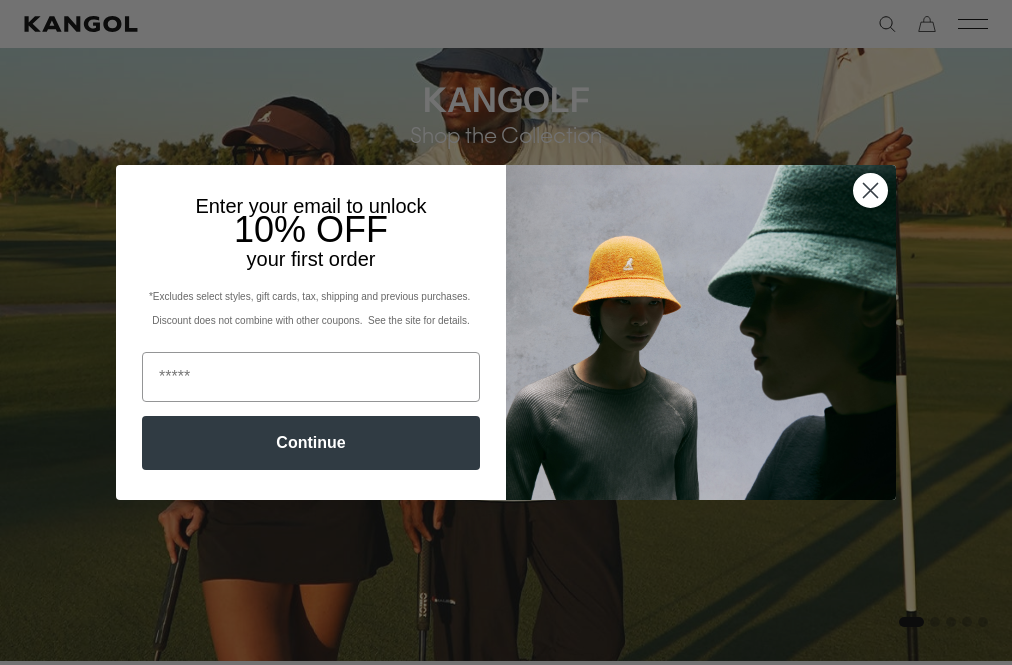 click 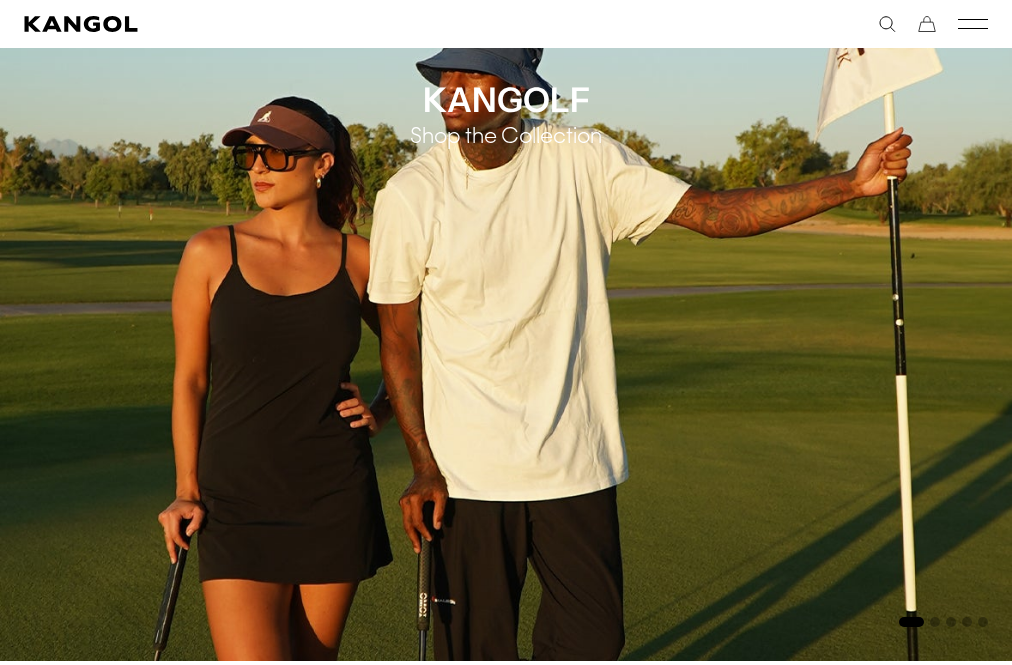 scroll, scrollTop: 0, scrollLeft: 412, axis: horizontal 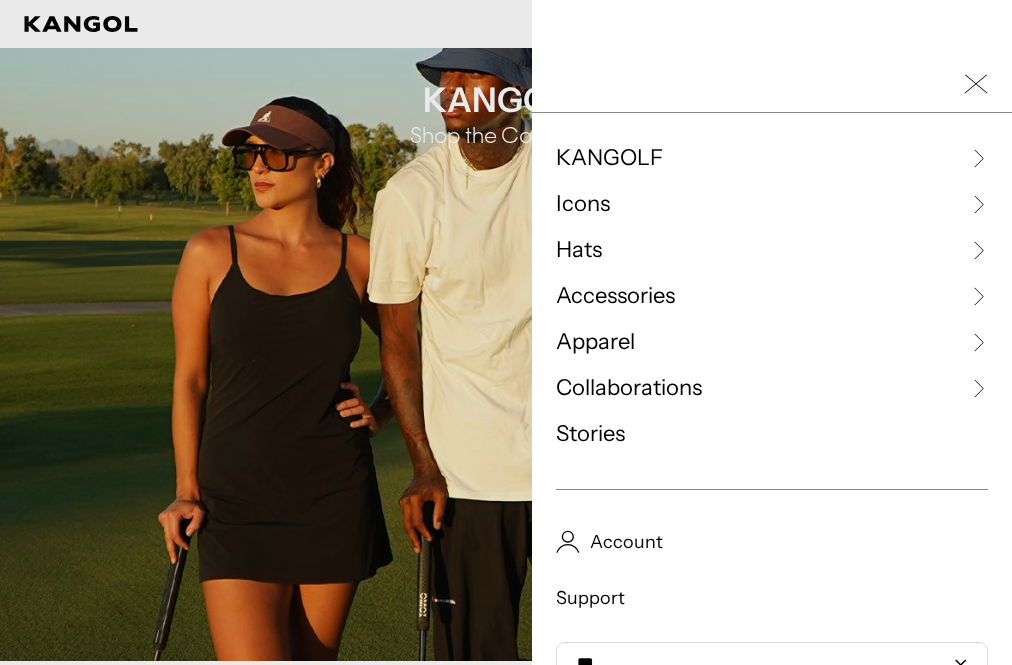 click on "Hats" at bounding box center (579, 250) 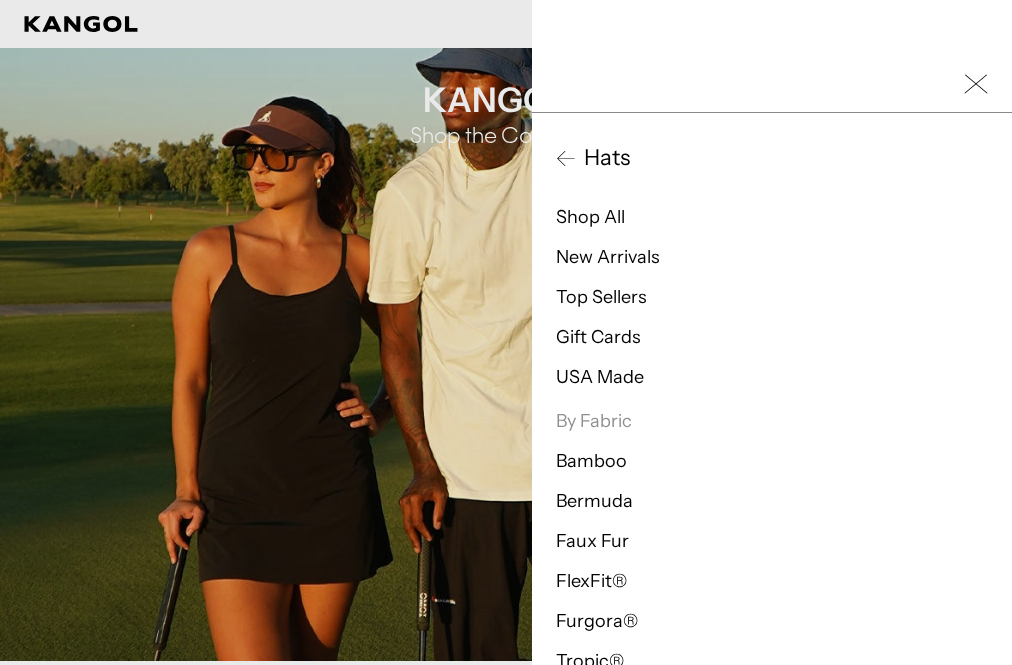 scroll, scrollTop: 0, scrollLeft: 0, axis: both 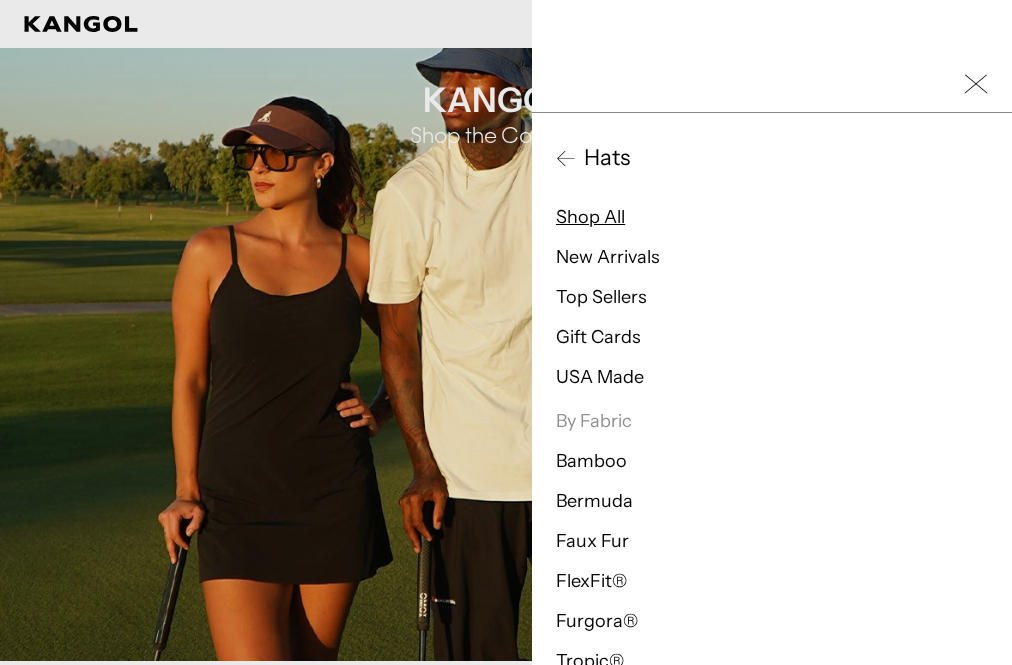 click on "Shop All" at bounding box center (590, 217) 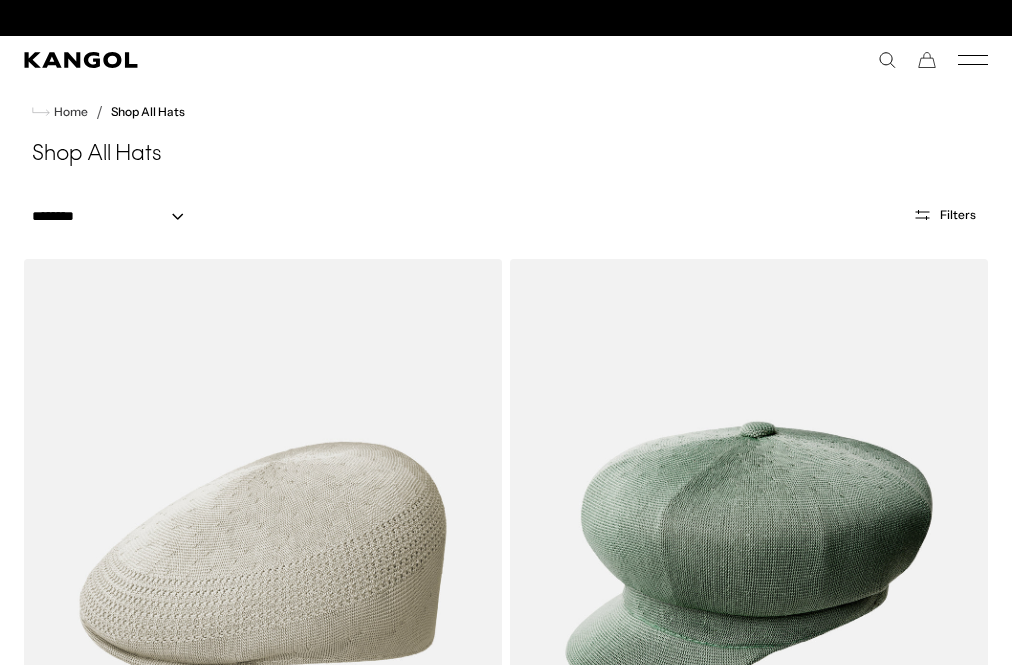 scroll, scrollTop: 36, scrollLeft: 0, axis: vertical 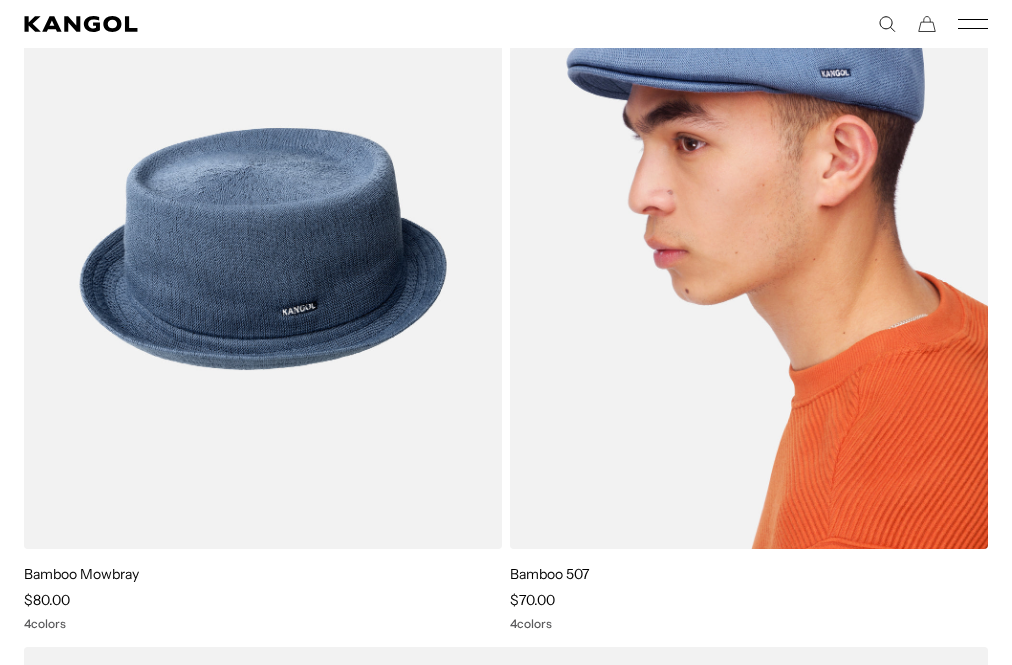 click at bounding box center [749, 249] 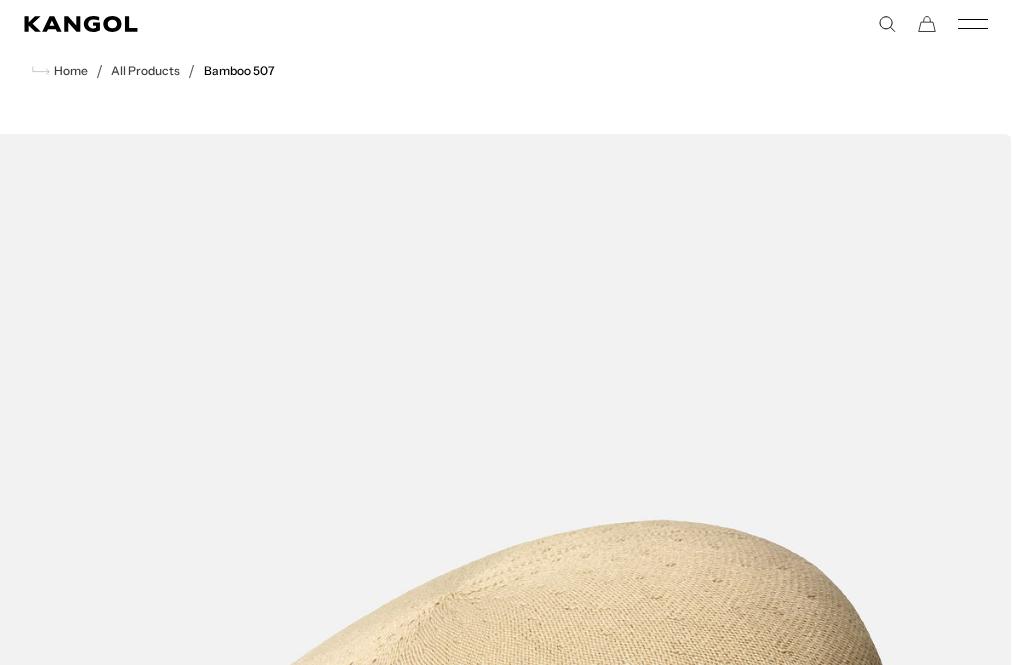 scroll, scrollTop: 83, scrollLeft: 0, axis: vertical 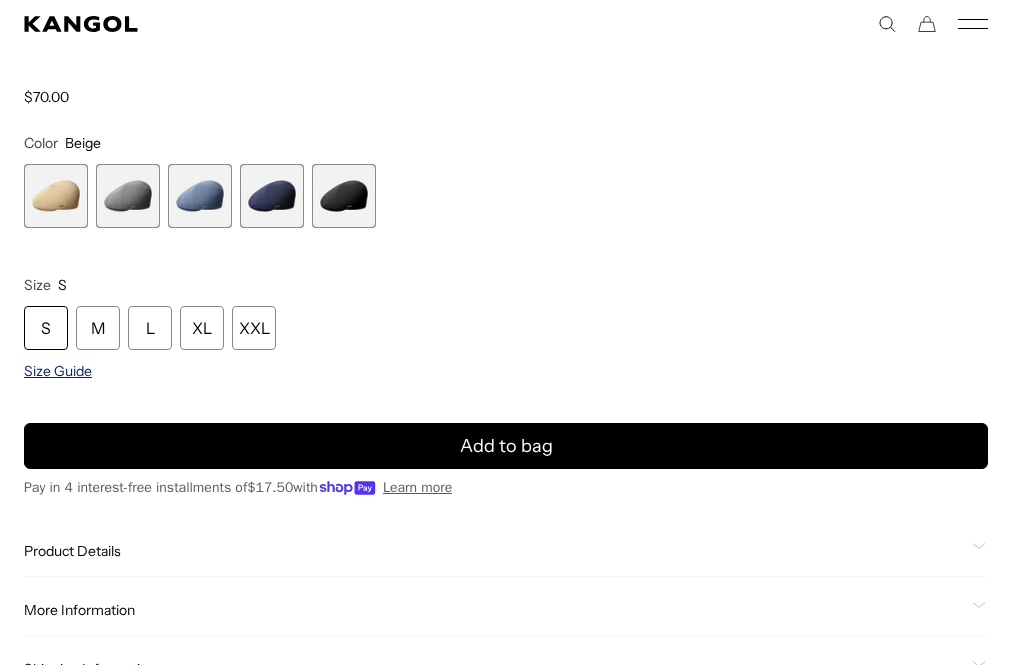 click on "Size Guide" at bounding box center (58, 371) 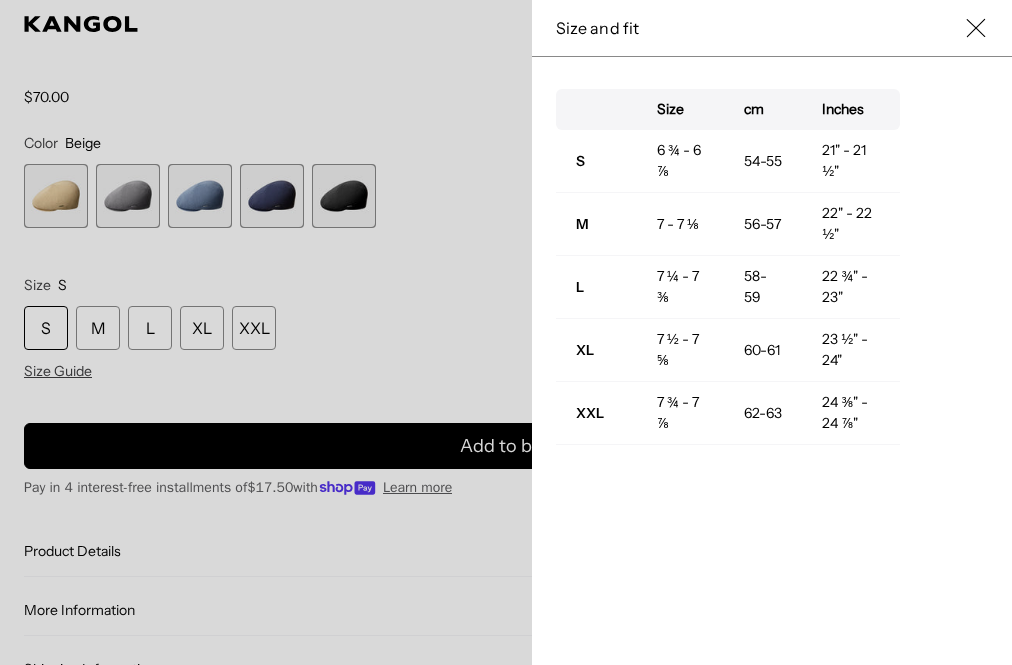 scroll, scrollTop: 0, scrollLeft: 0, axis: both 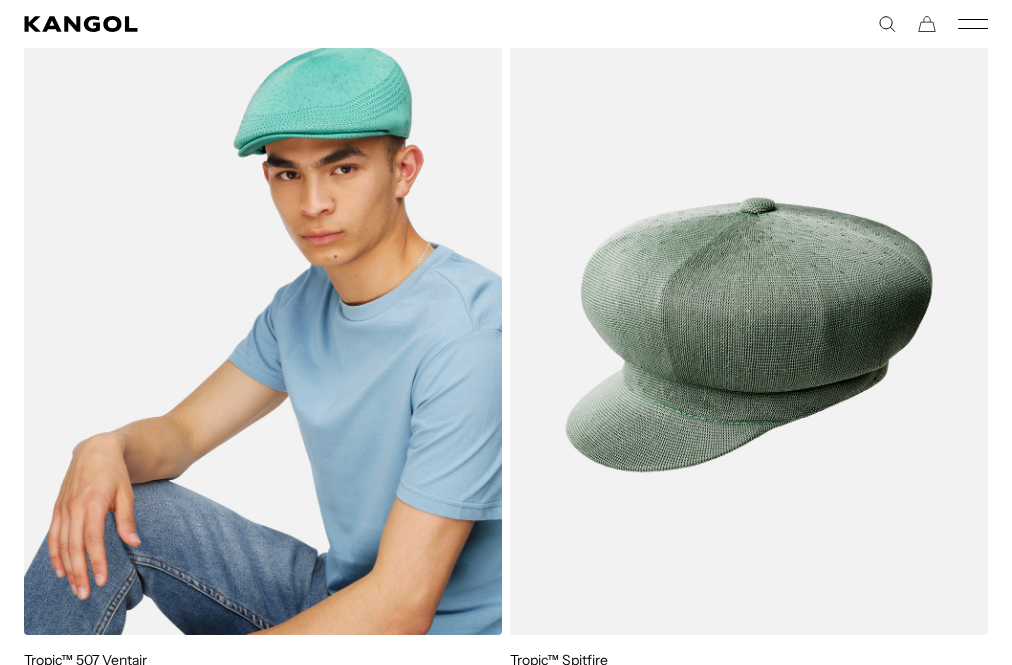 click at bounding box center [263, 335] 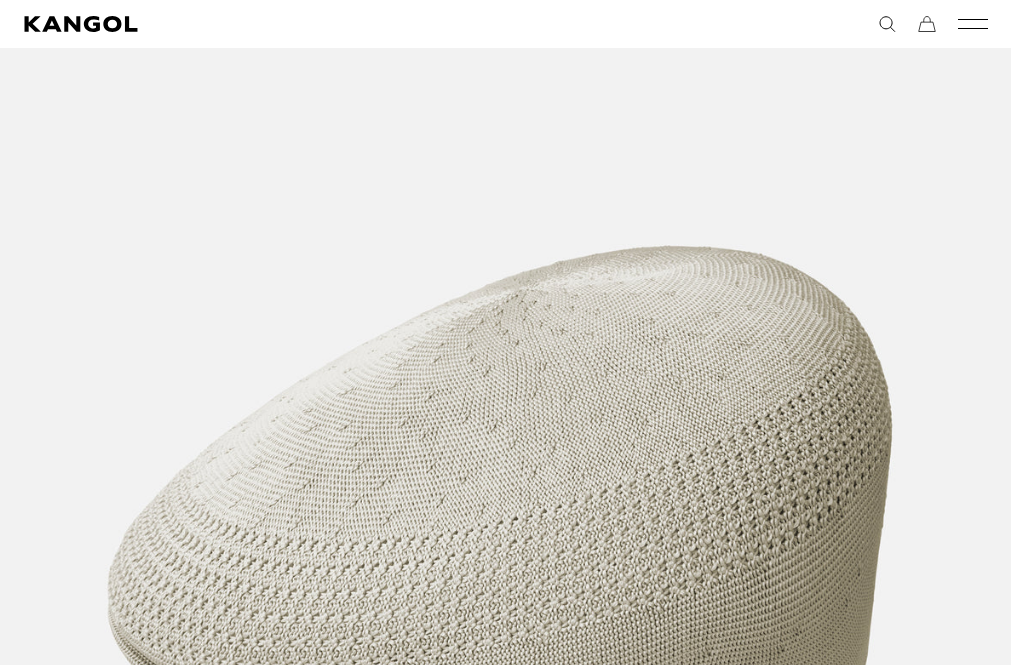 scroll, scrollTop: 320, scrollLeft: 0, axis: vertical 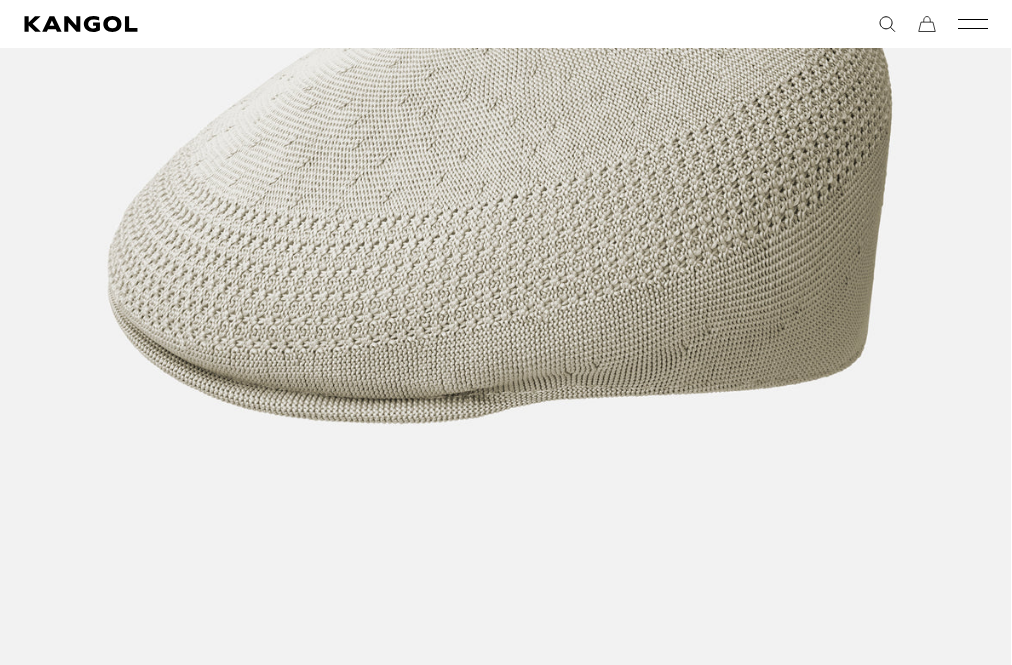 click at bounding box center (500, 174) 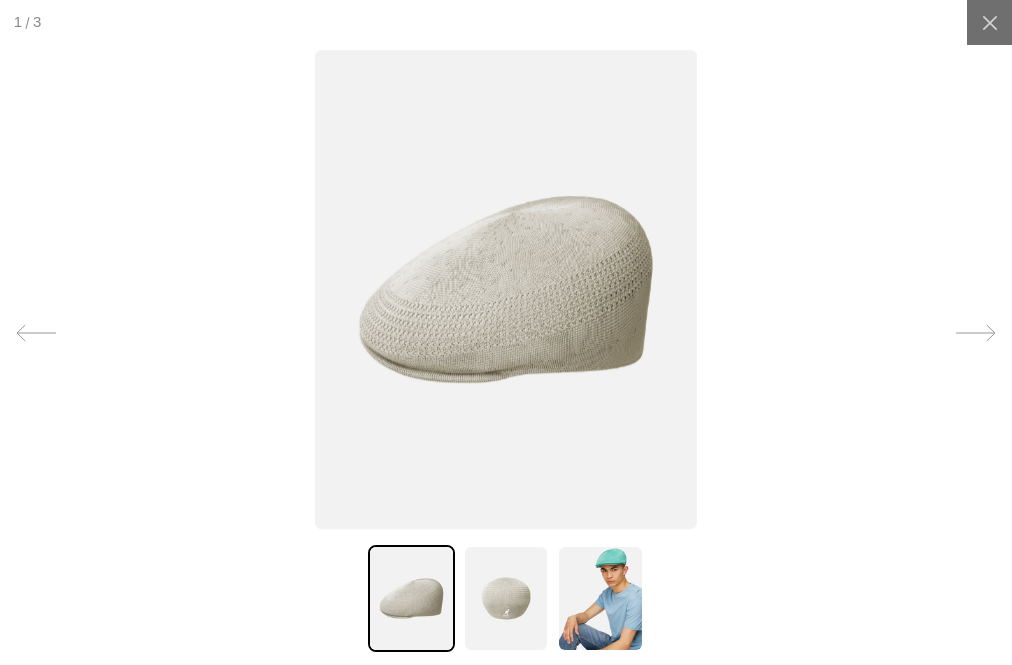 click at bounding box center (506, 289) 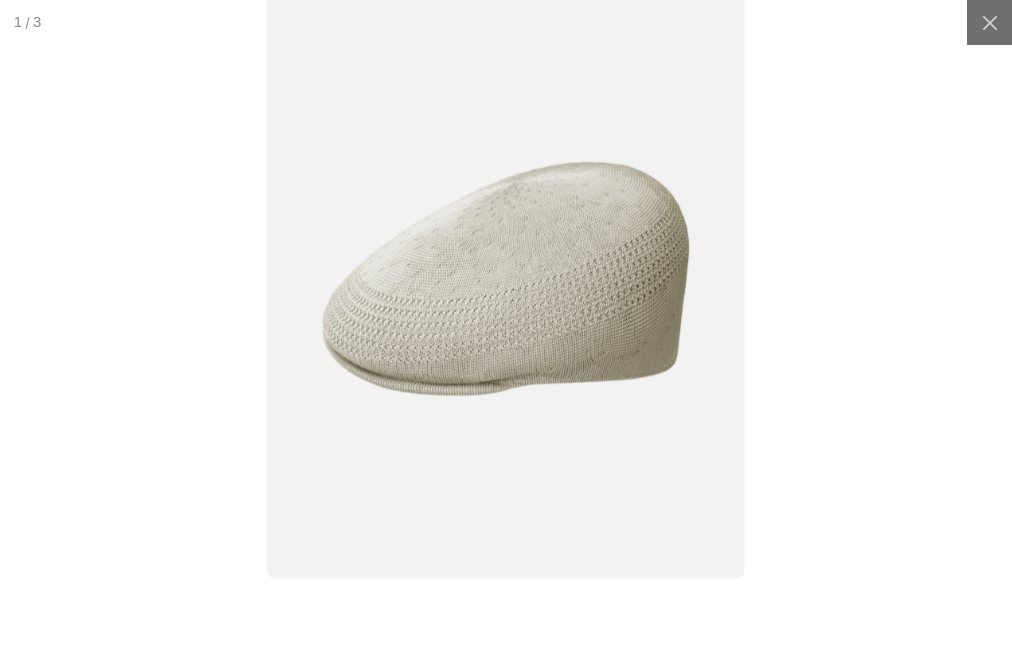click at bounding box center (505, 279) 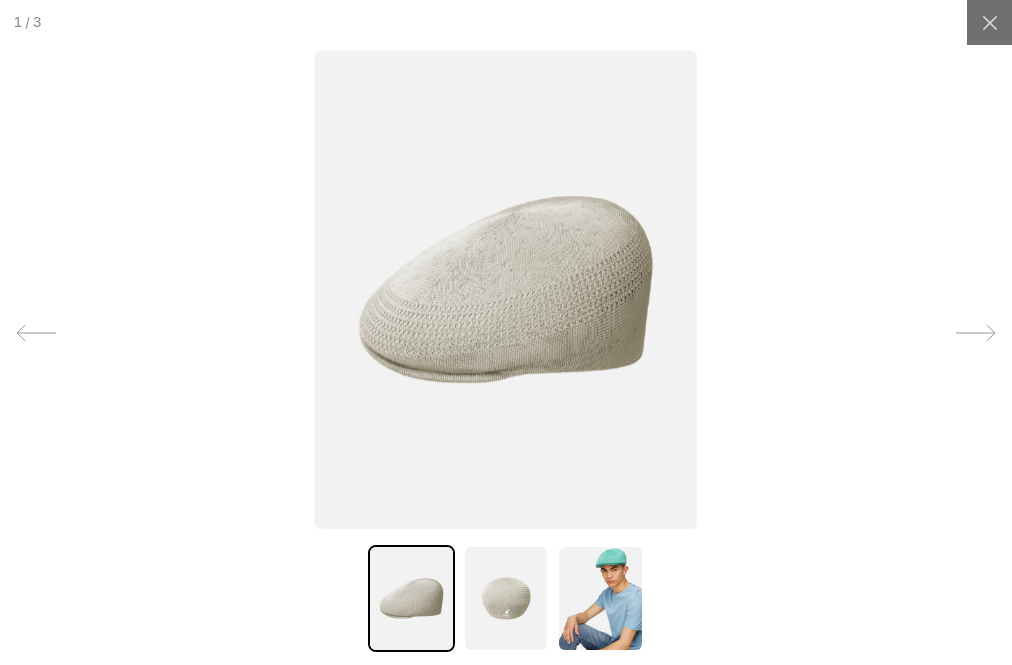 scroll, scrollTop: 0, scrollLeft: 412, axis: horizontal 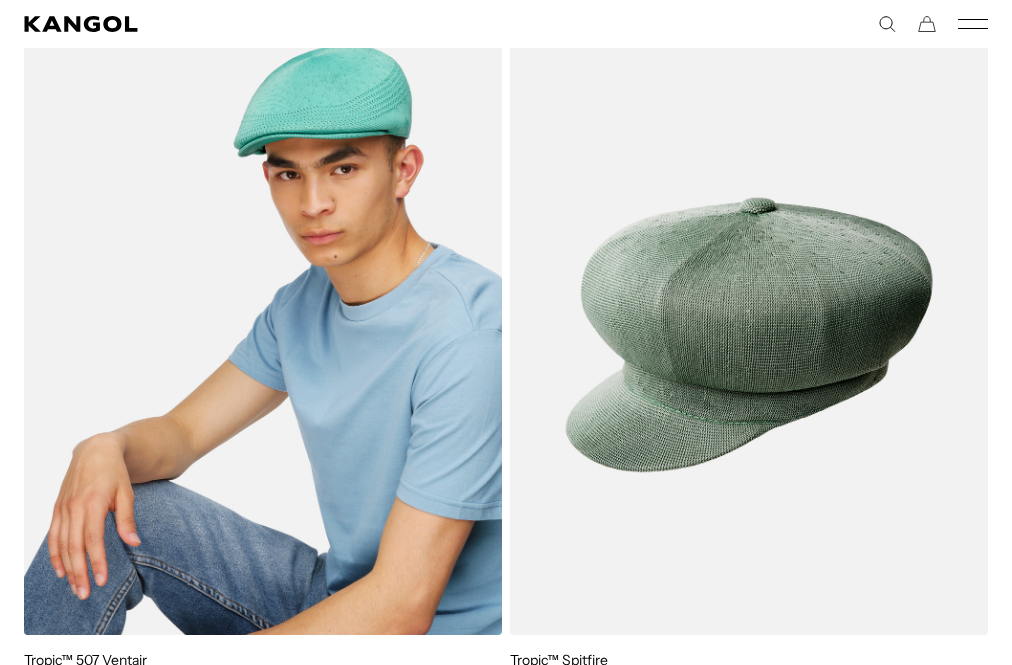 click at bounding box center (263, 335) 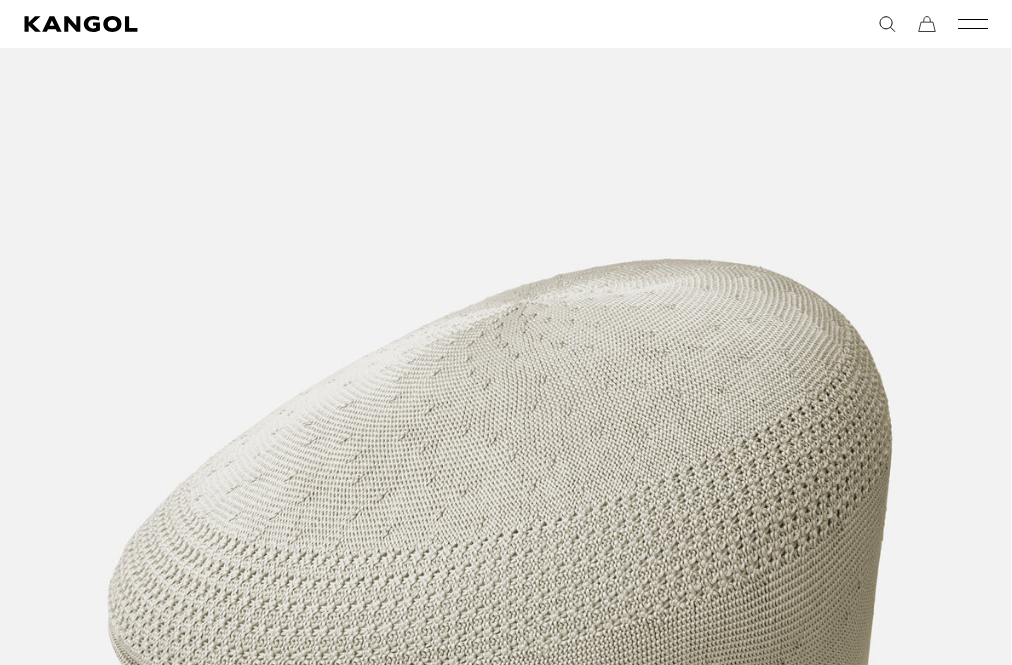 scroll, scrollTop: 356, scrollLeft: 0, axis: vertical 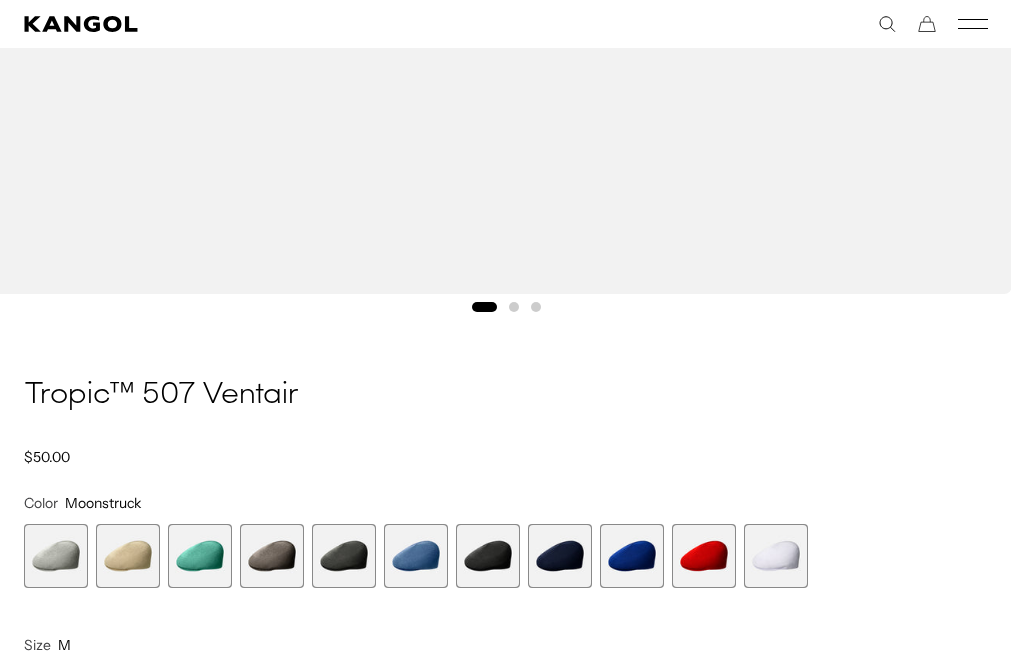 click at bounding box center [500, -346] 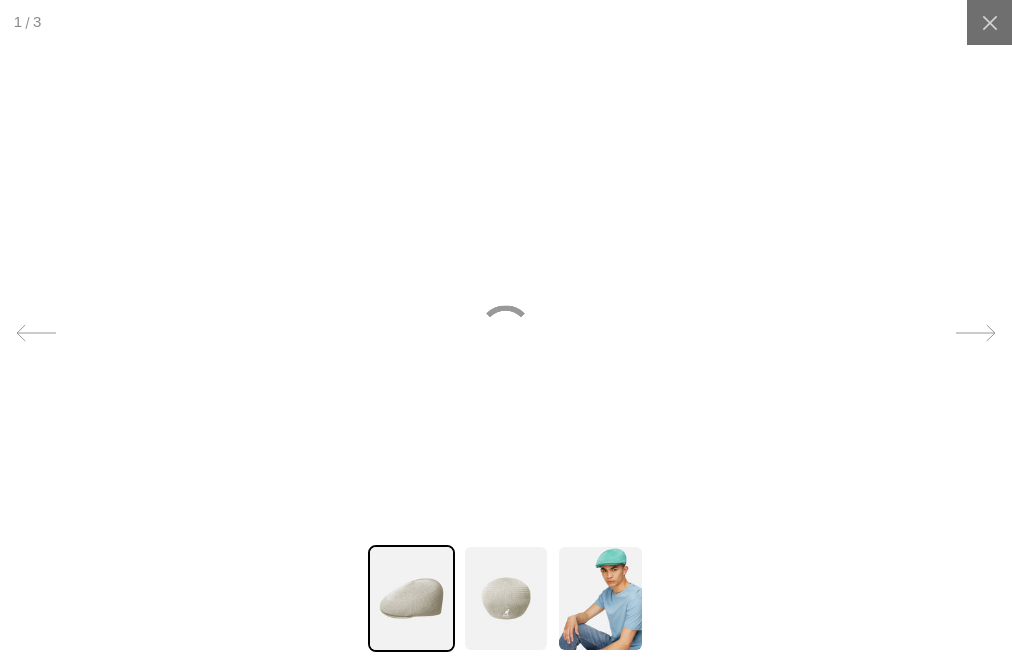 scroll, scrollTop: 0, scrollLeft: 0, axis: both 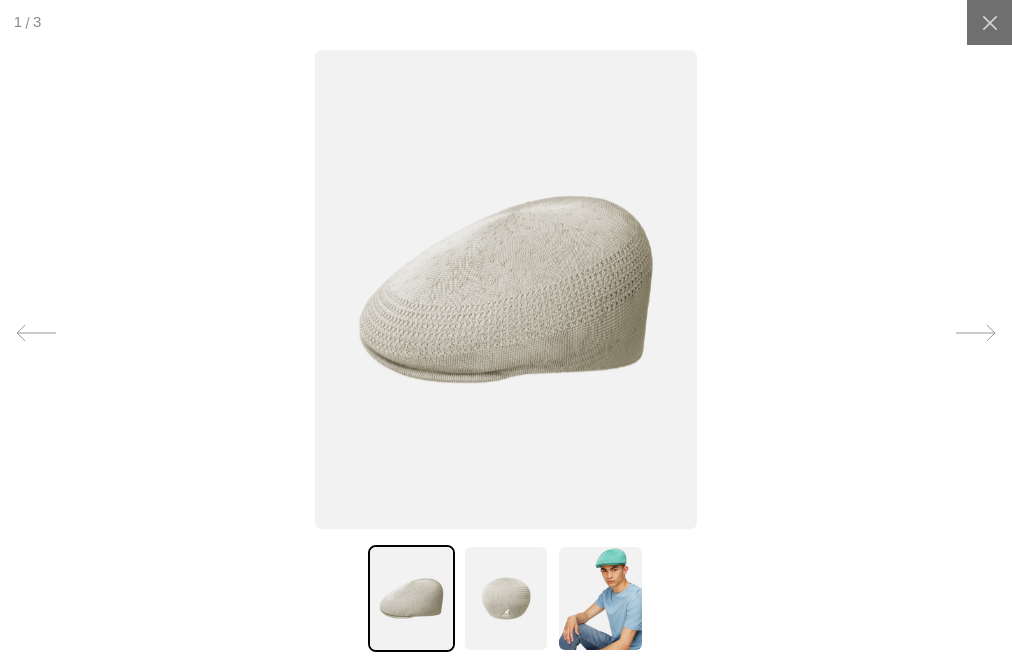 click at bounding box center (506, 289) 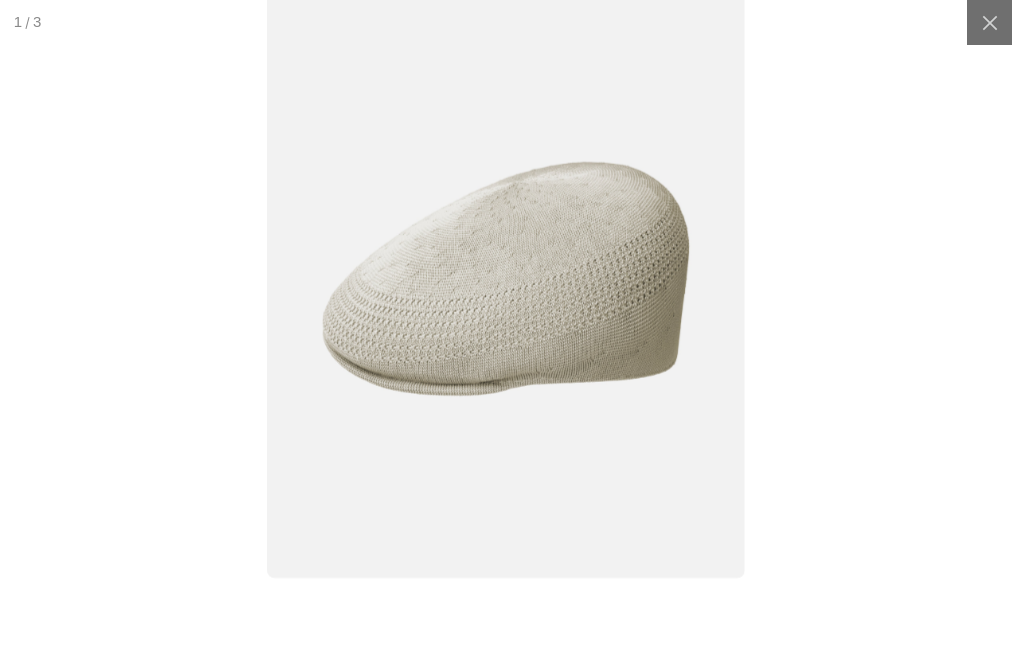 scroll, scrollTop: 0, scrollLeft: 0, axis: both 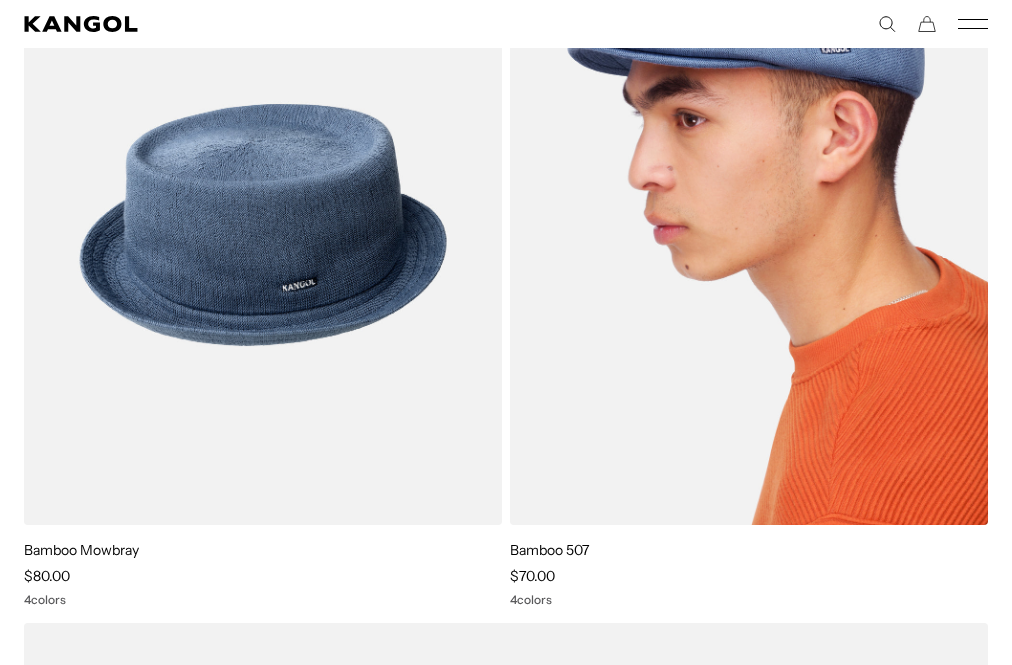 click at bounding box center (749, 225) 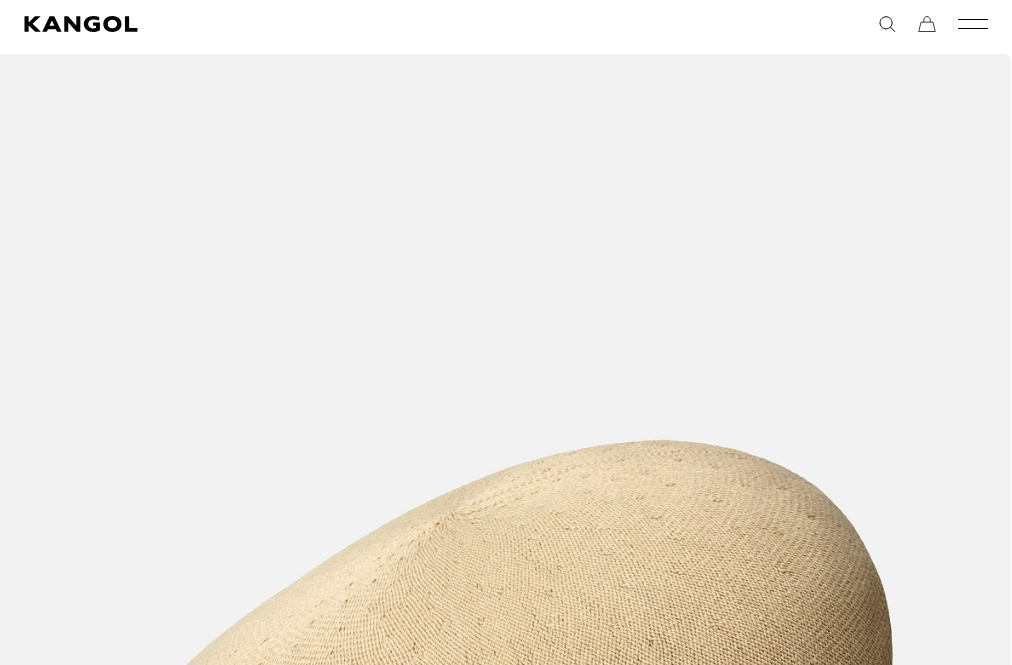 scroll, scrollTop: 232, scrollLeft: 0, axis: vertical 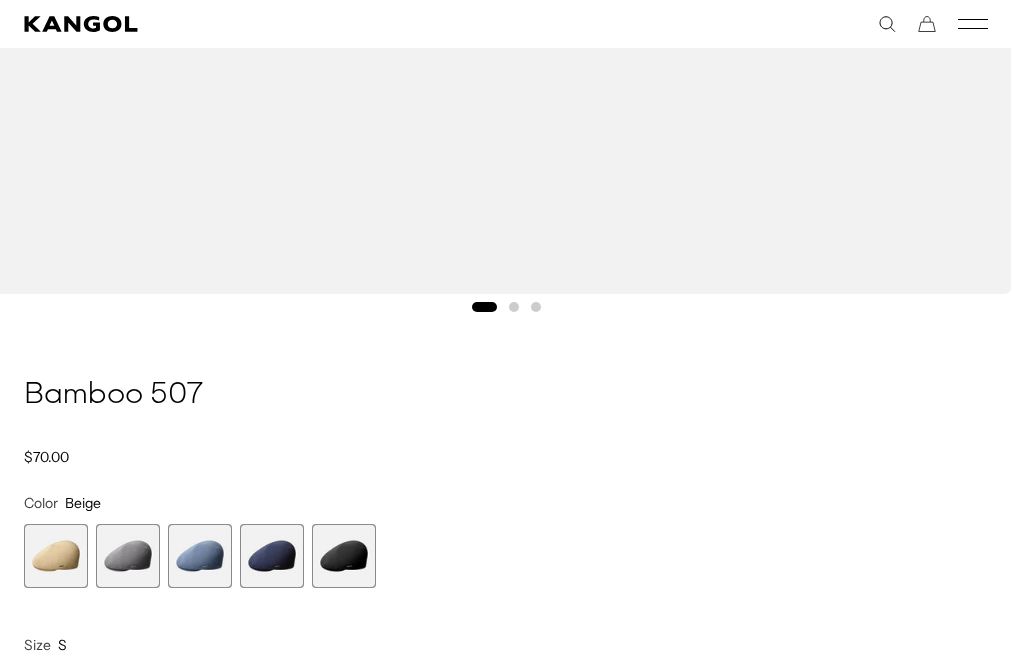 click at bounding box center (128, 556) 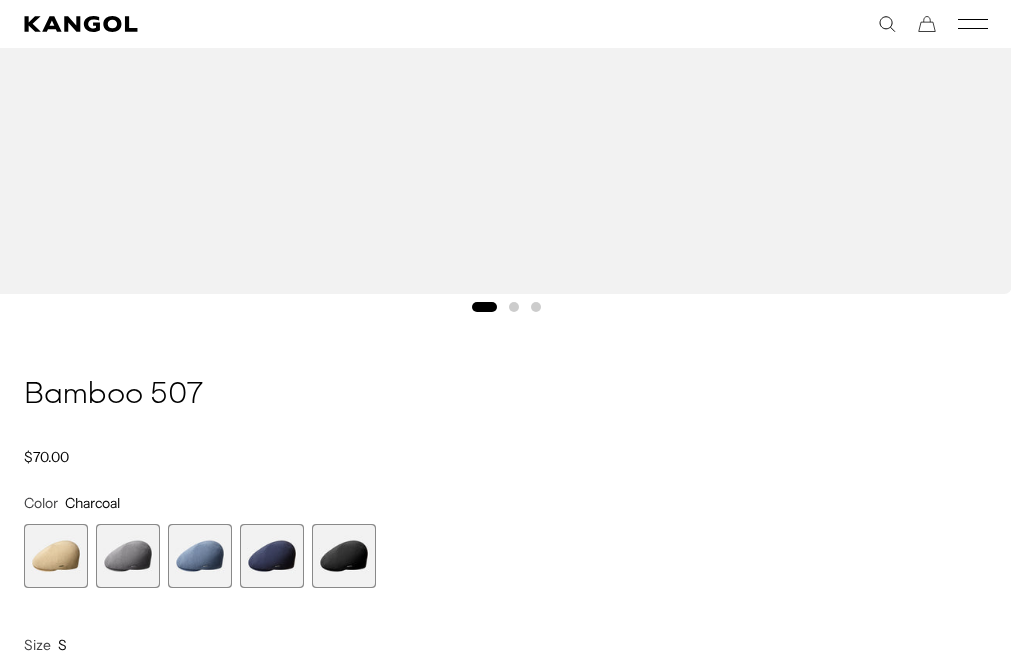 scroll, scrollTop: 0, scrollLeft: 412, axis: horizontal 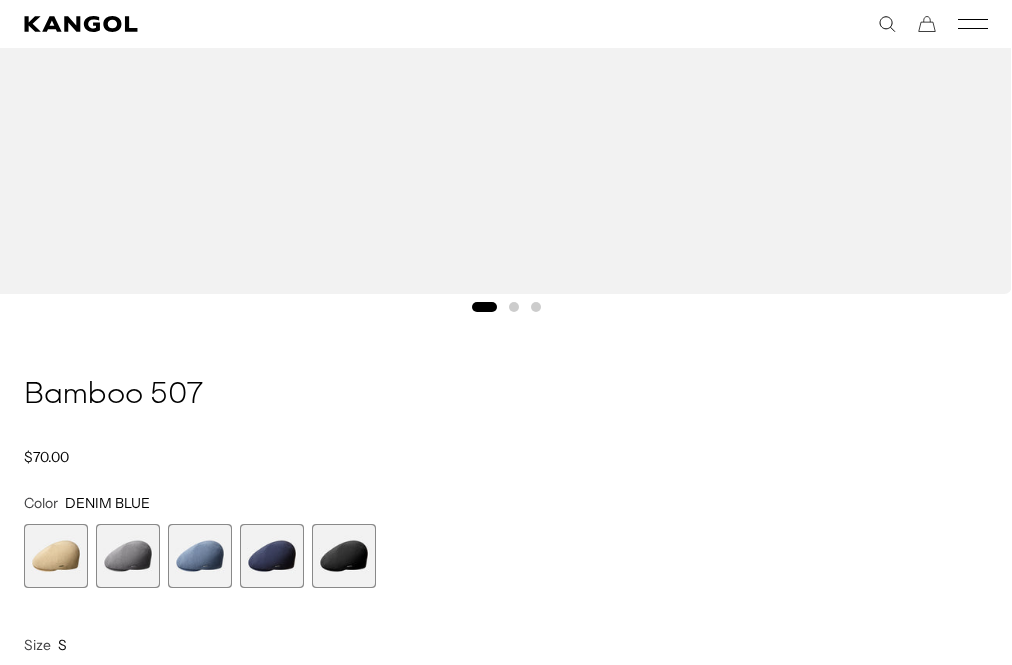 click at bounding box center (272, 556) 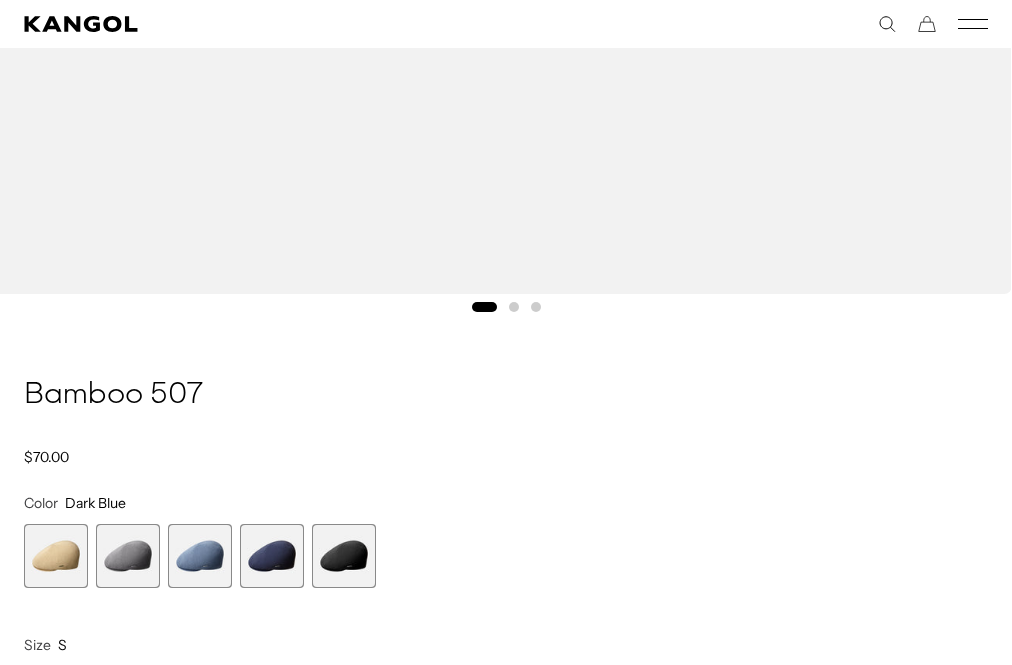 scroll, scrollTop: 0, scrollLeft: 412, axis: horizontal 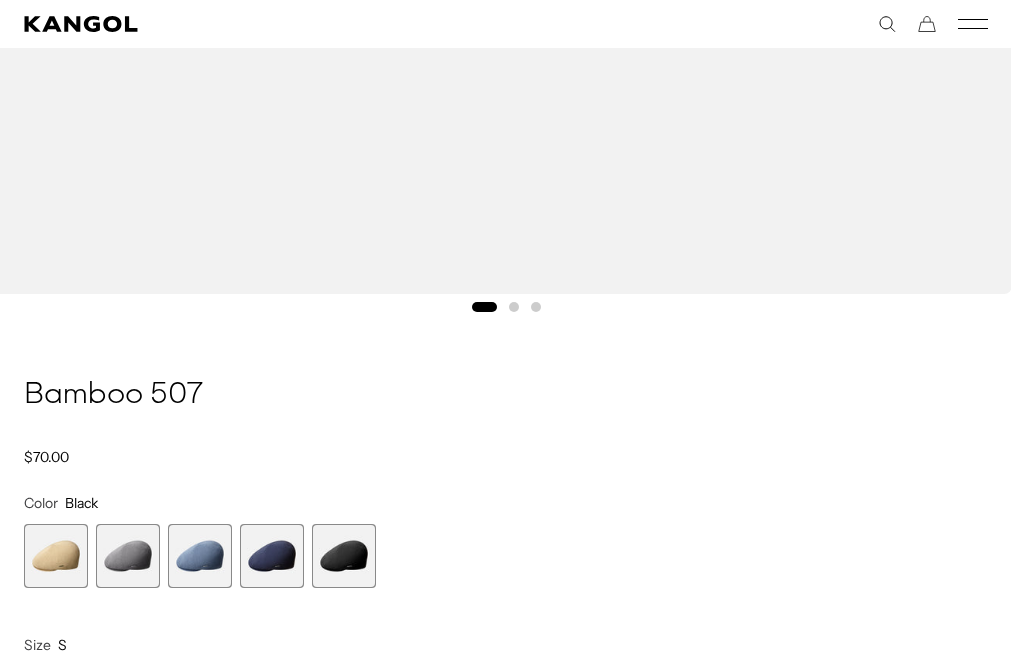 click on "Color
Black
Previous
Next
Beige
Variant sold out or unavailable
Charcoal
Variant sold out or unavailable
DENIM BLUE
Variant sold out or unavailable
Dark Blue
Variant sold out or unavailable
Black
Variant sold out or unavailable" at bounding box center (506, 541) 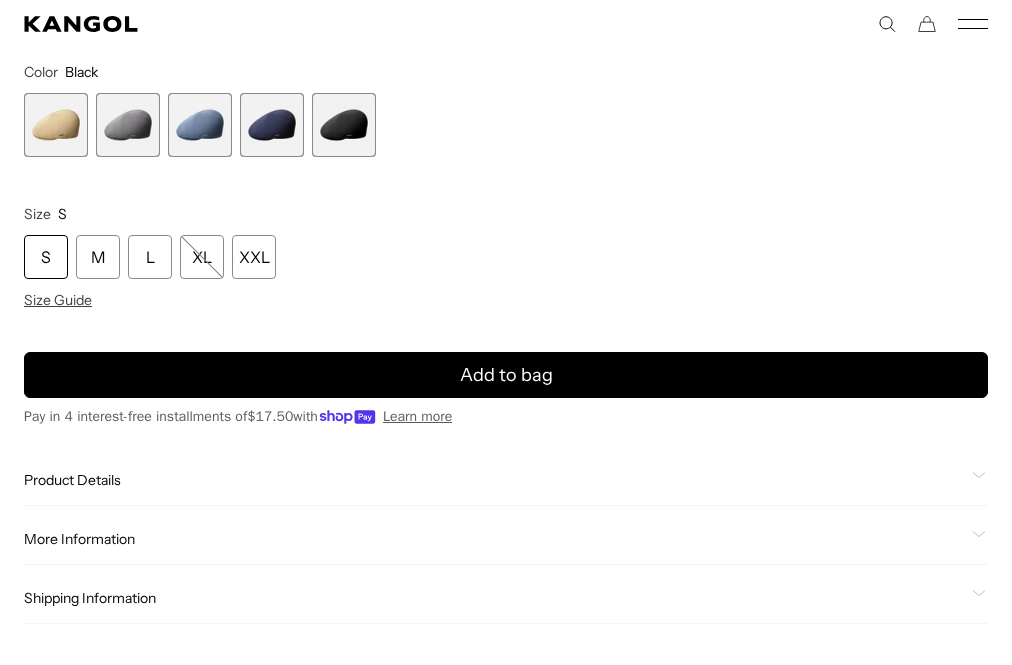 scroll, scrollTop: 1600, scrollLeft: 0, axis: vertical 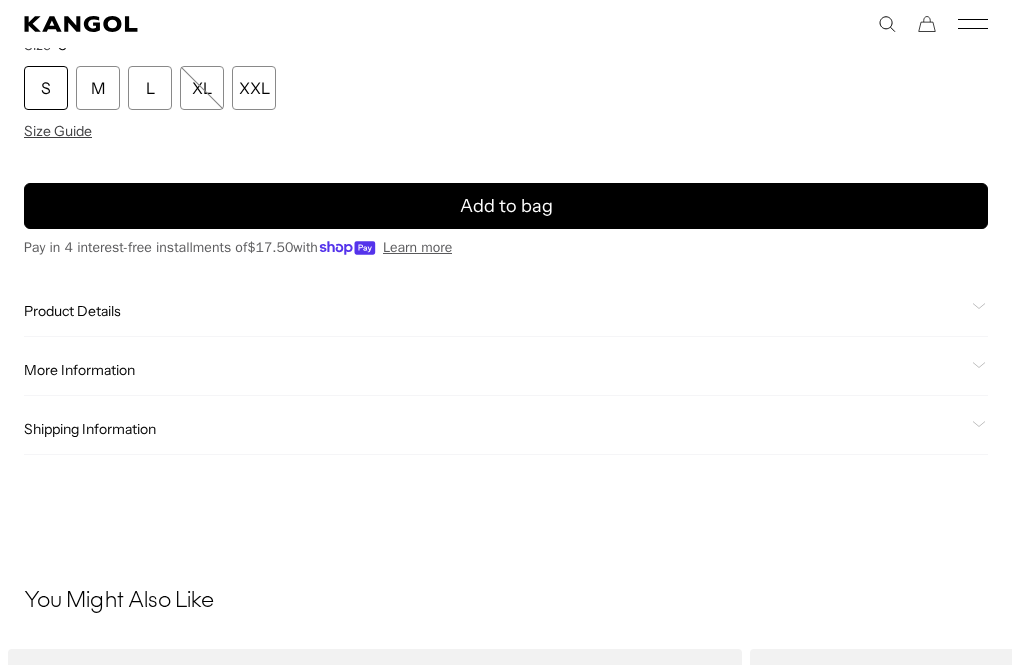 click on "Product Details" 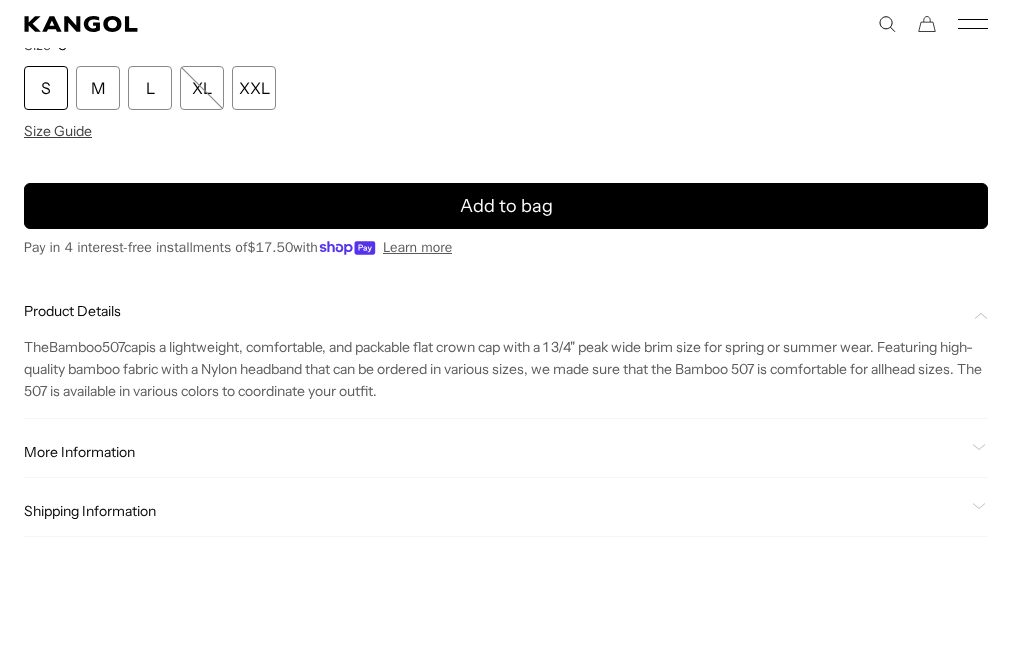 scroll, scrollTop: 0, scrollLeft: 0, axis: both 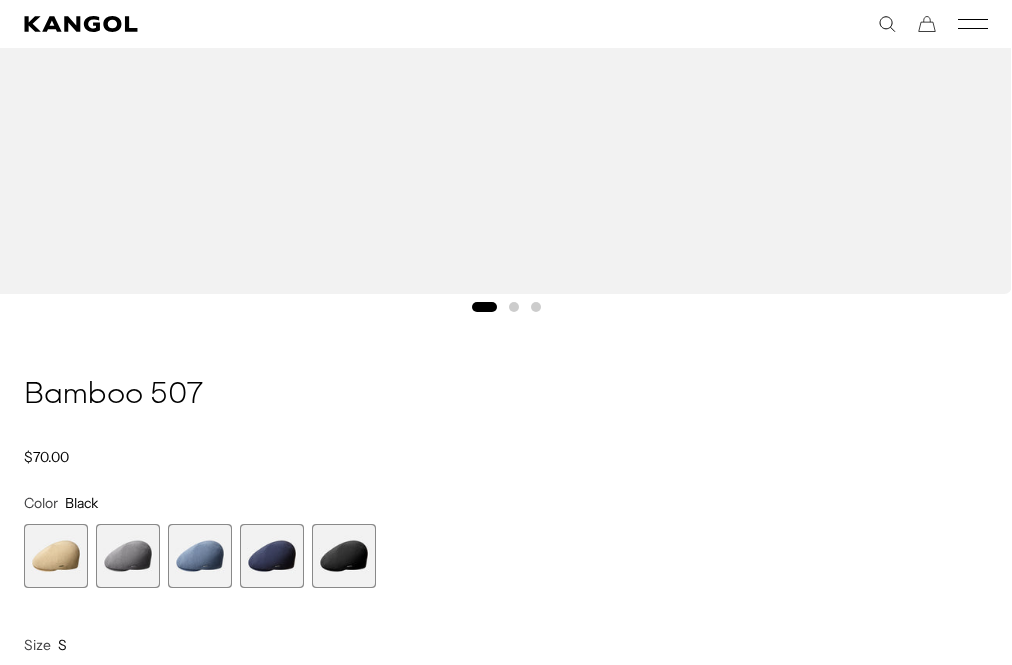 click at bounding box center [56, 556] 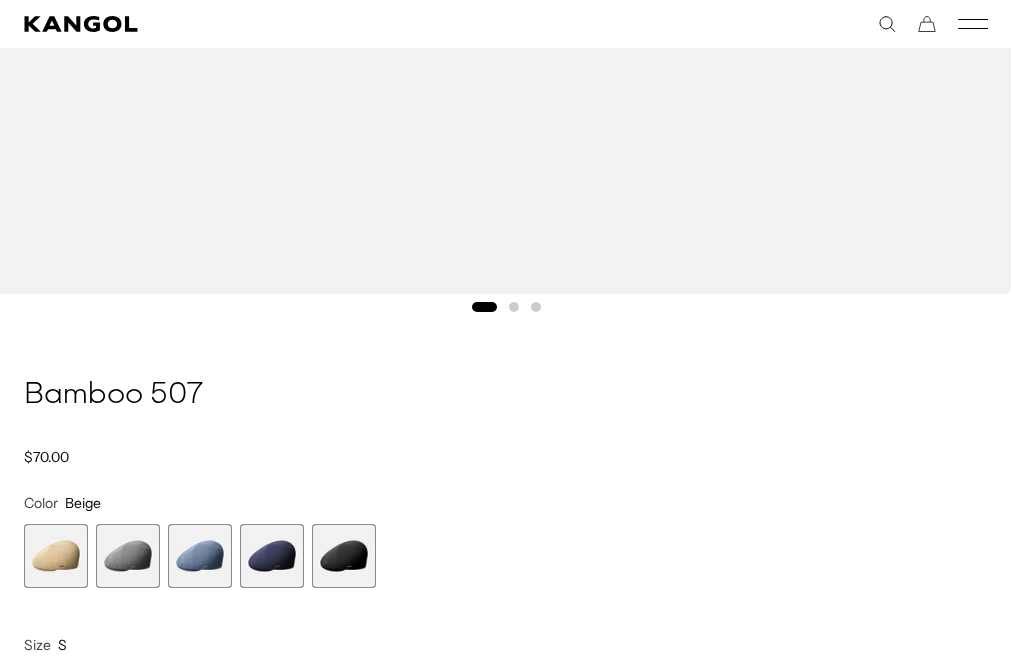 click on "Home
/
All Products
/
Bamboo 507
Bamboo 507
Regular price
$70.00
Regular price
Sale price
$70.00
Color
Beige
Previous
Next
Beige
Variant sold out or unavailable
Charcoal
Variant sold out or unavailable" at bounding box center (506, 756) 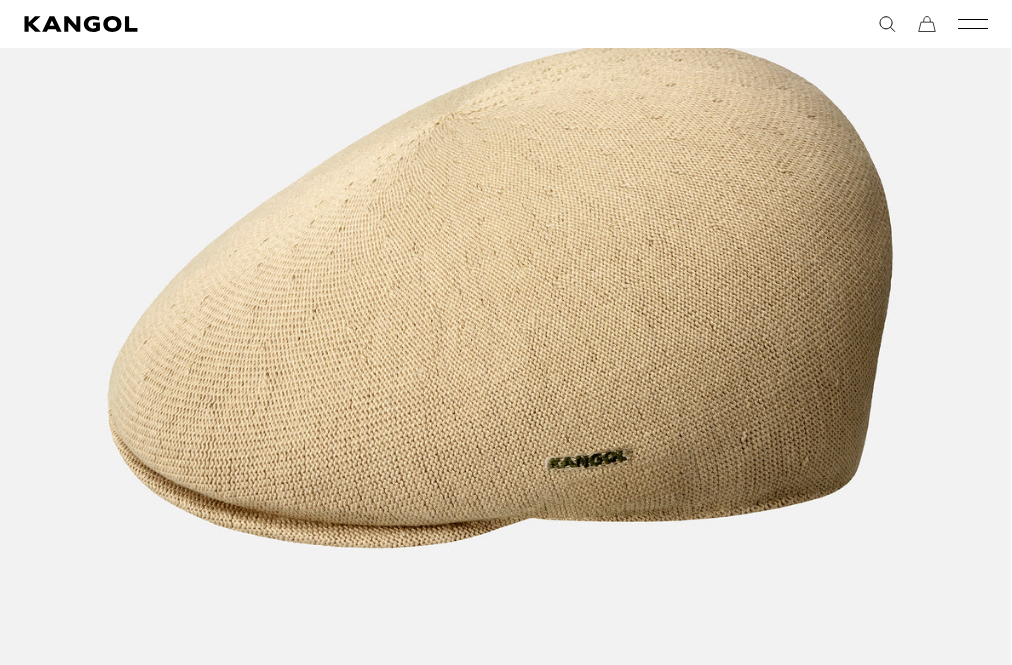 scroll, scrollTop: 0, scrollLeft: 0, axis: both 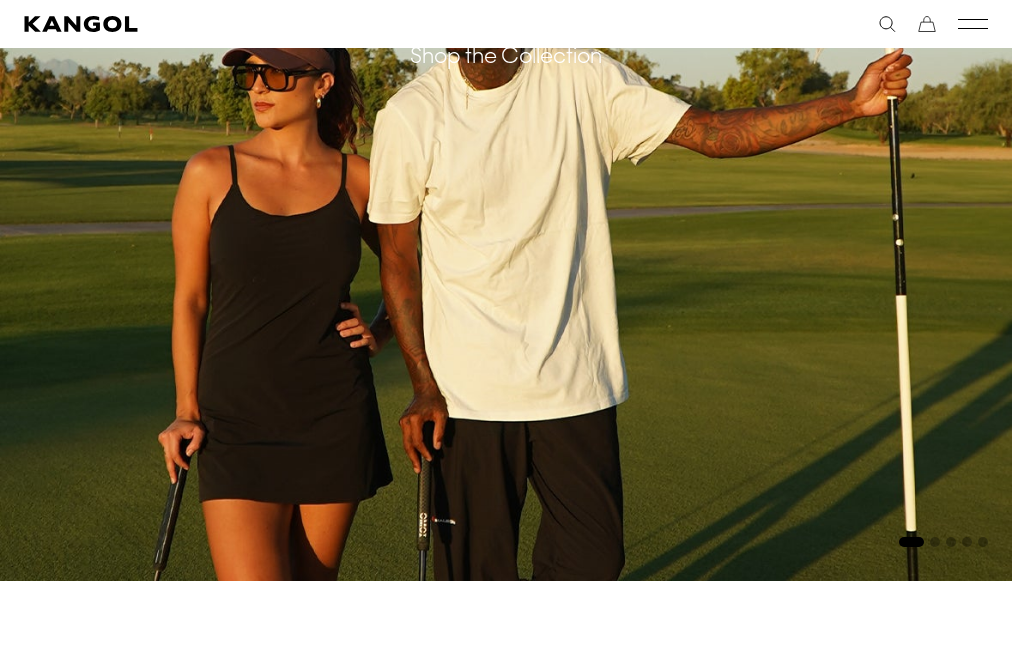 click 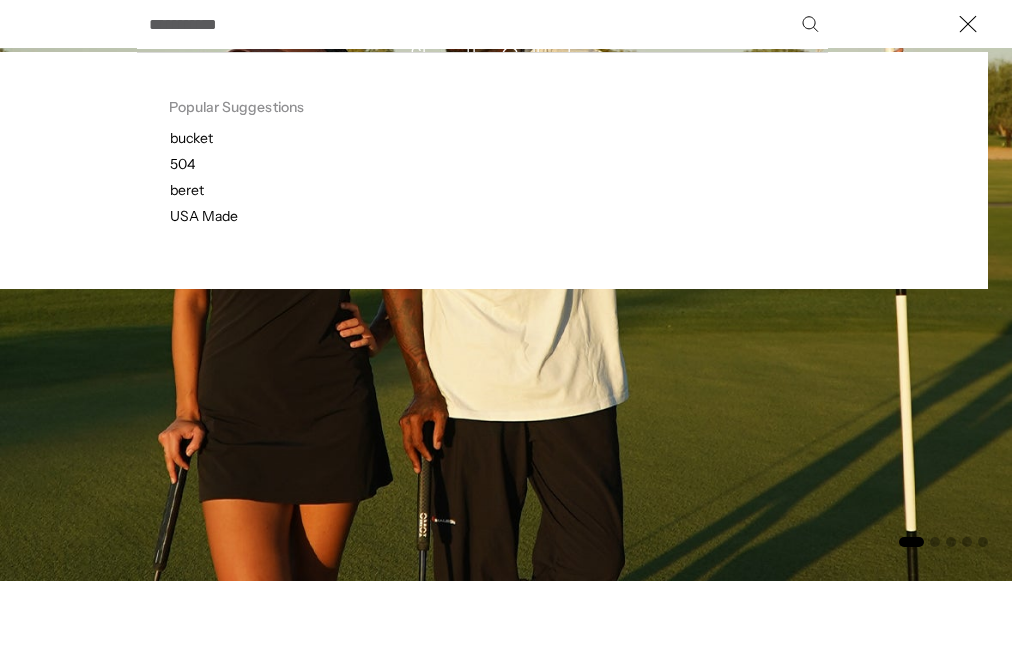 scroll, scrollTop: 119, scrollLeft: 0, axis: vertical 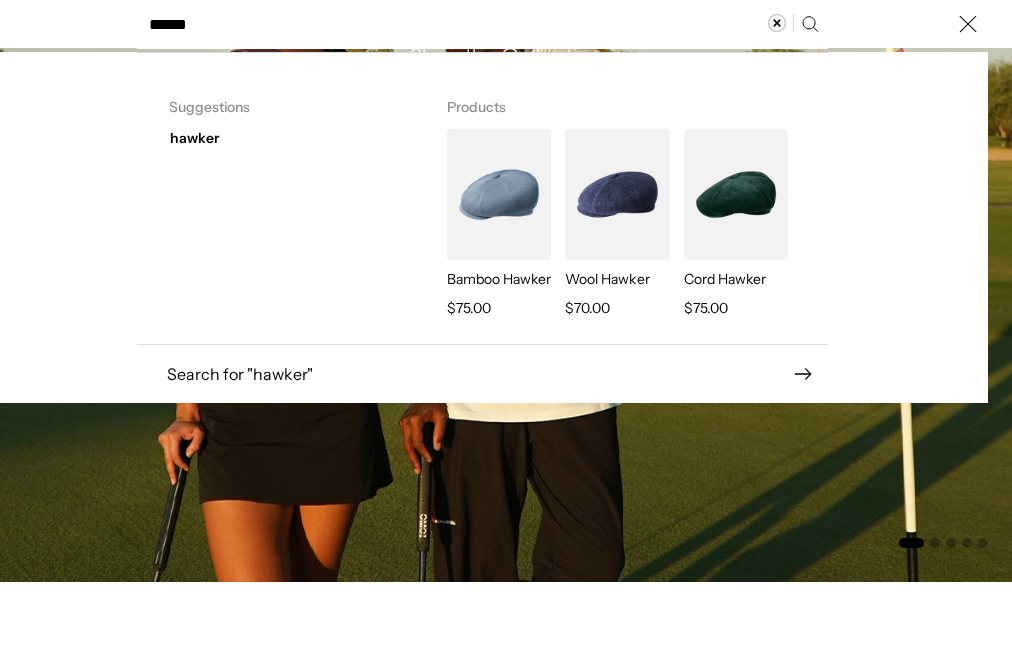 type on "******" 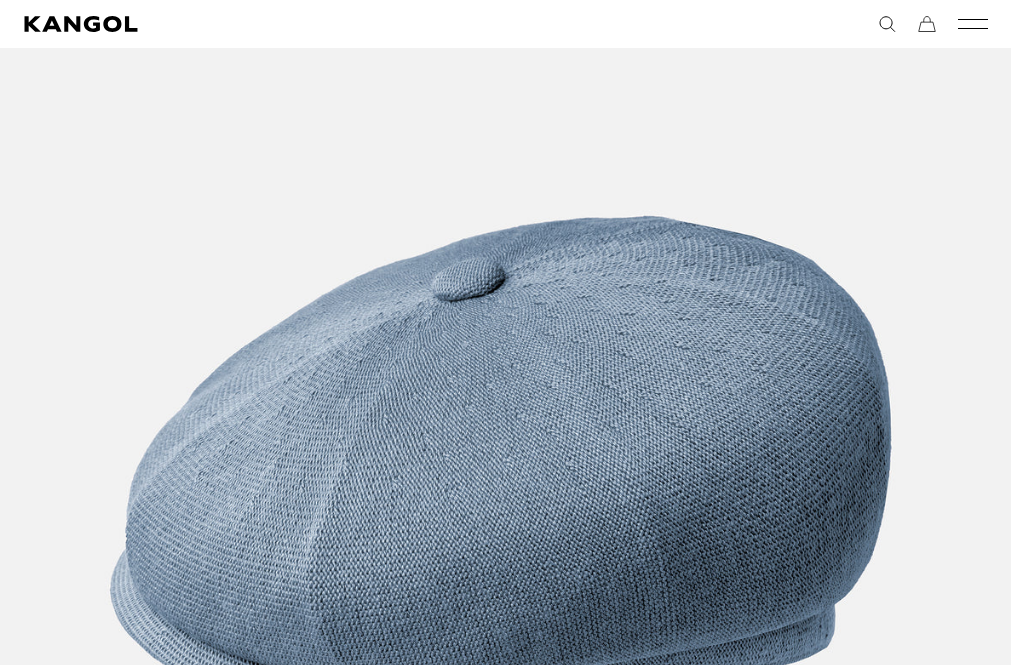scroll, scrollTop: 408, scrollLeft: 0, axis: vertical 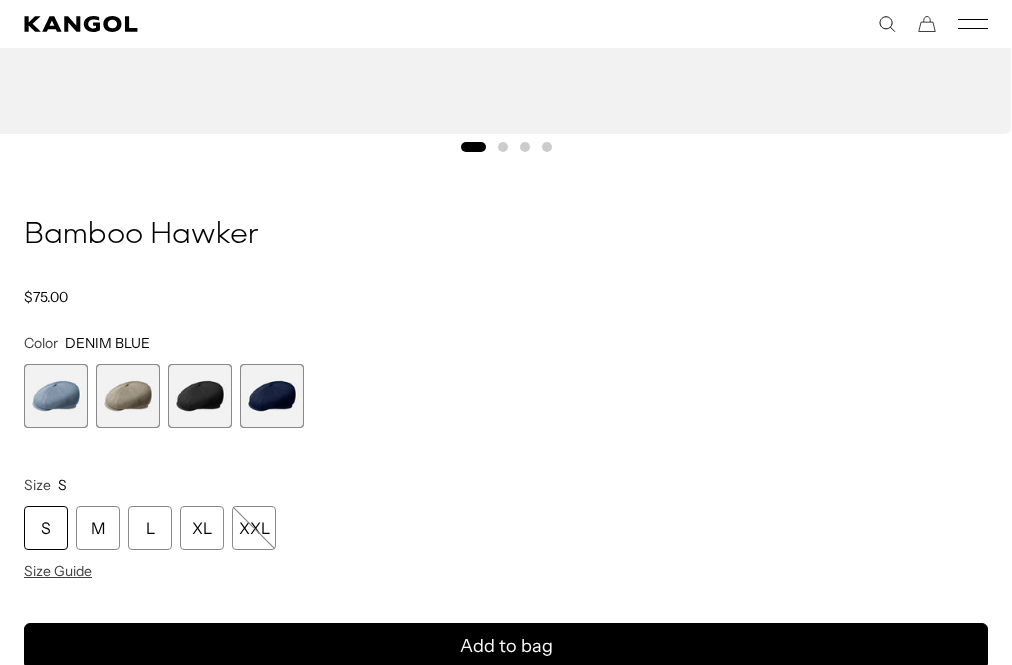 click at bounding box center (128, 396) 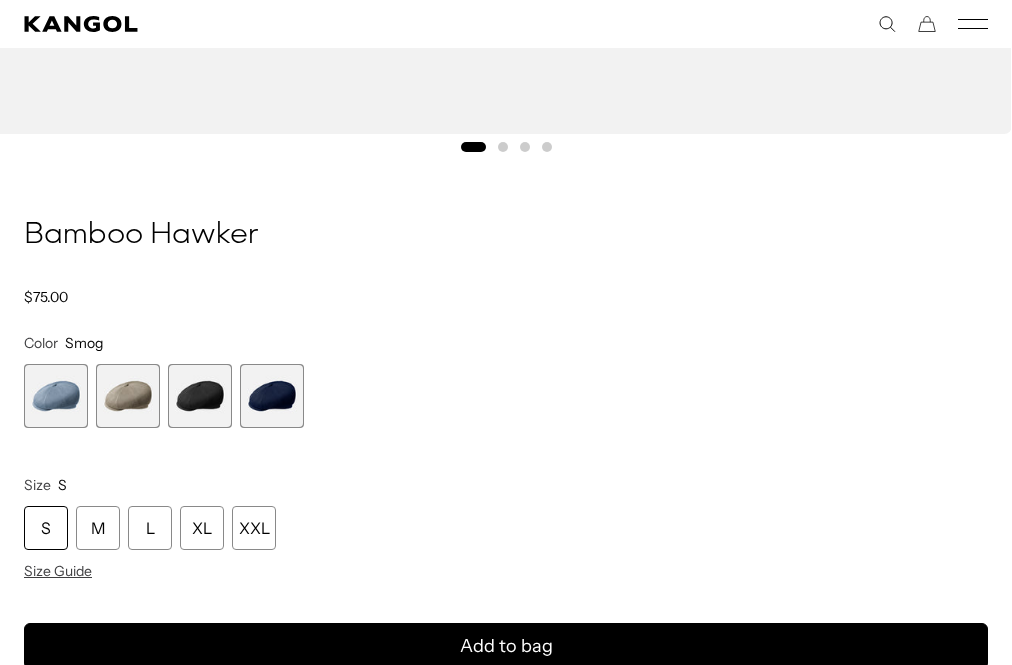scroll, scrollTop: 0, scrollLeft: 412, axis: horizontal 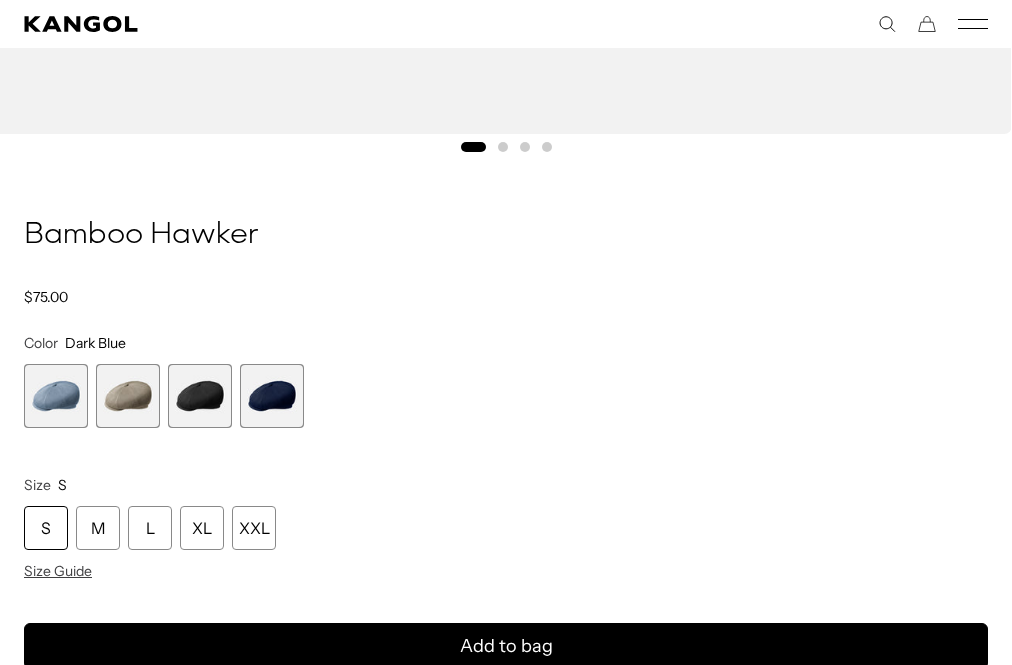 click on "DENIM BLUE
Variant sold out or unavailable
Smog
Variant sold out or unavailable
Black
Variant sold out or unavailable
Dark Blue
Variant sold out or unavailable" at bounding box center [486, 396] 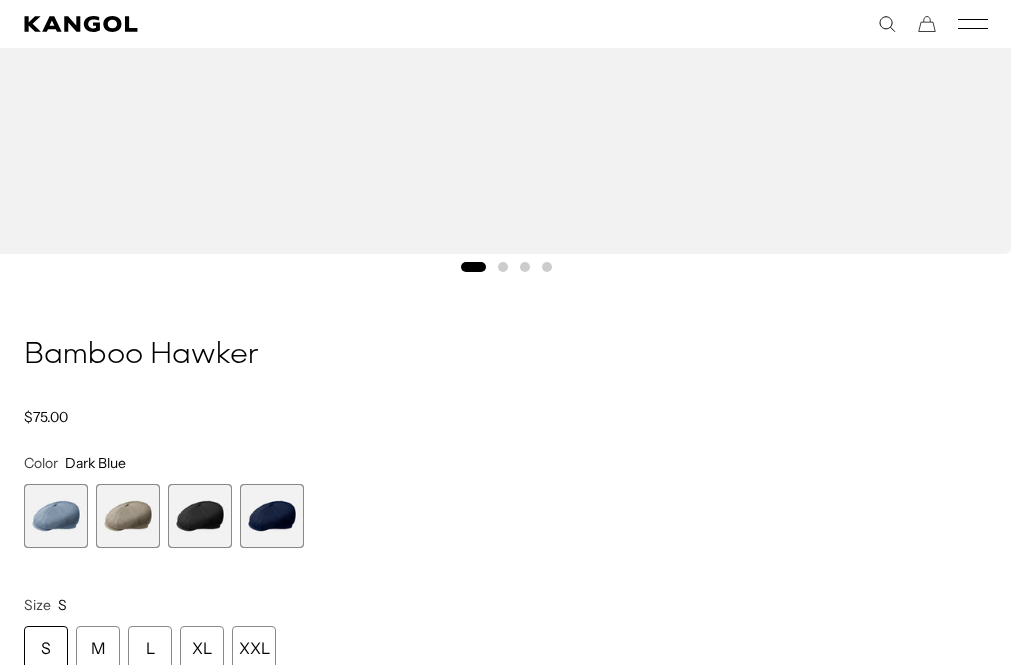 scroll, scrollTop: 1158, scrollLeft: 0, axis: vertical 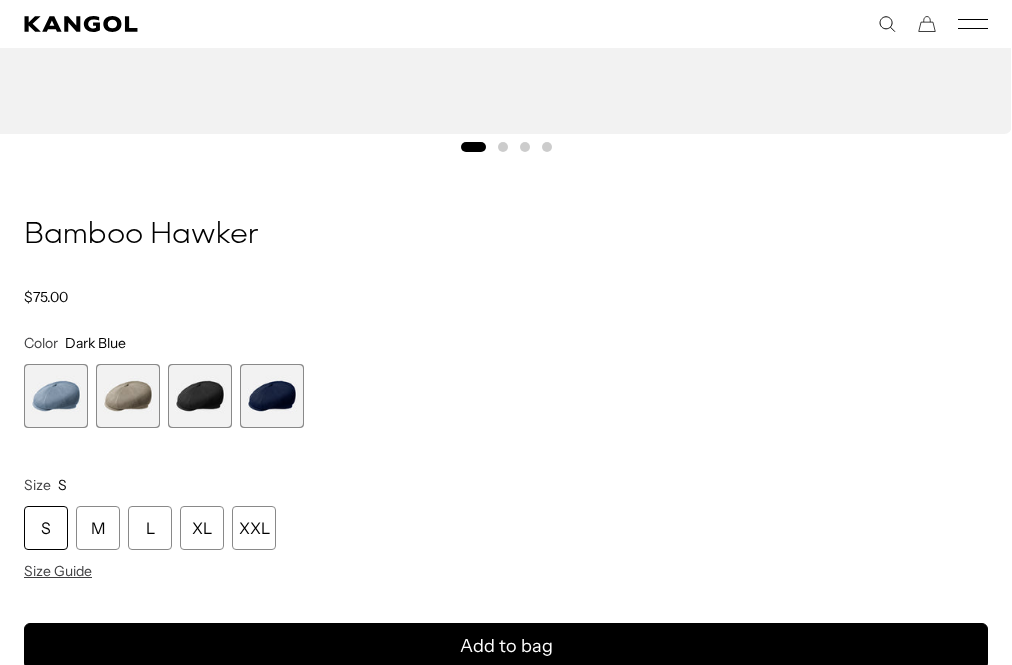 click at bounding box center (200, 396) 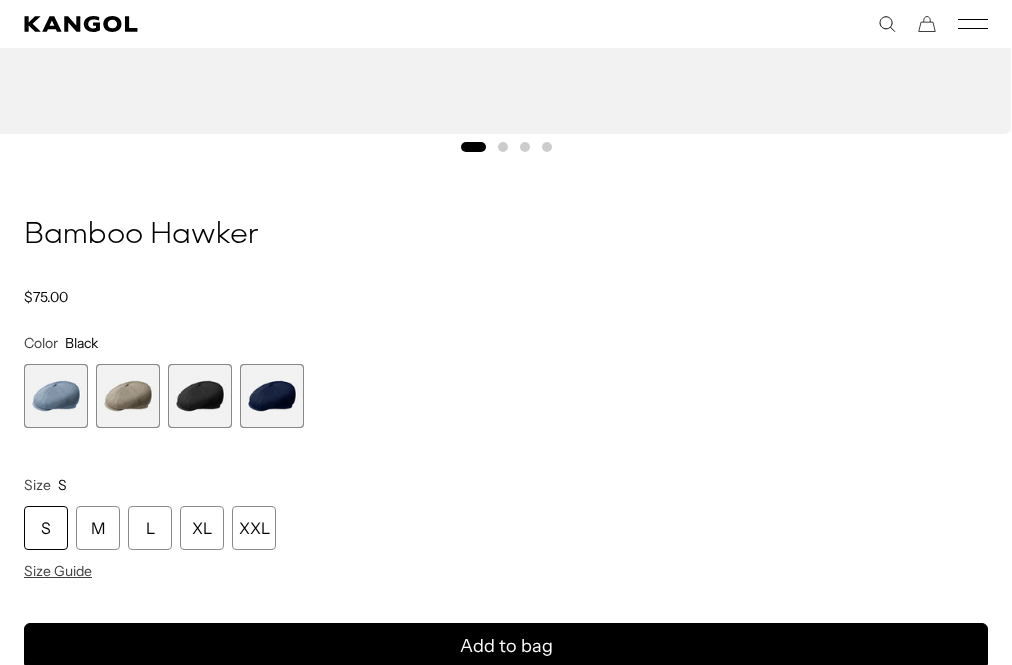 scroll, scrollTop: 0, scrollLeft: 0, axis: both 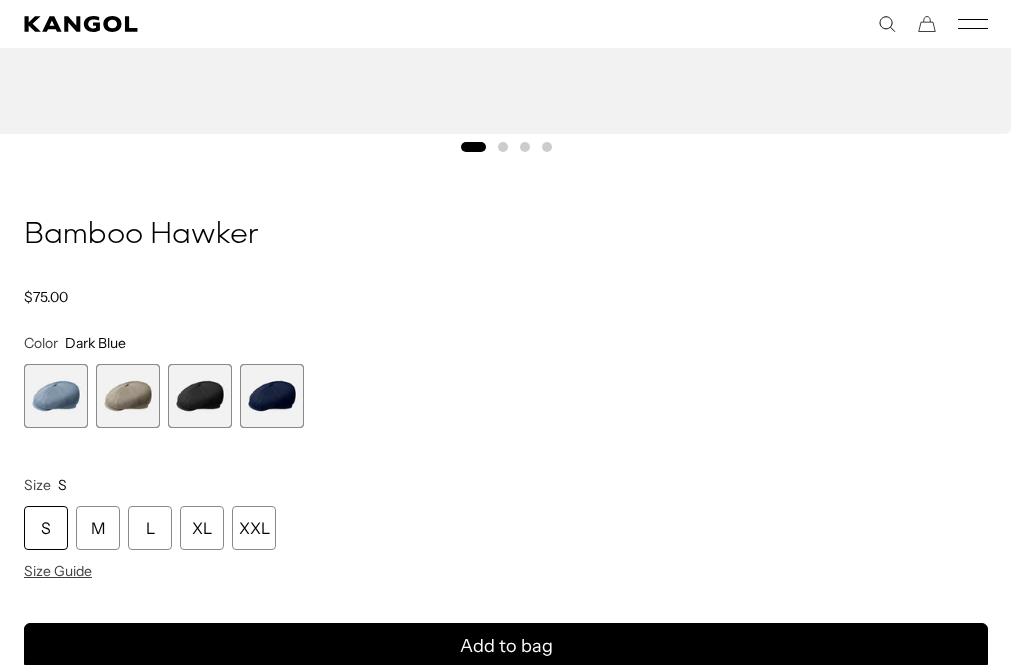 click at bounding box center [128, 396] 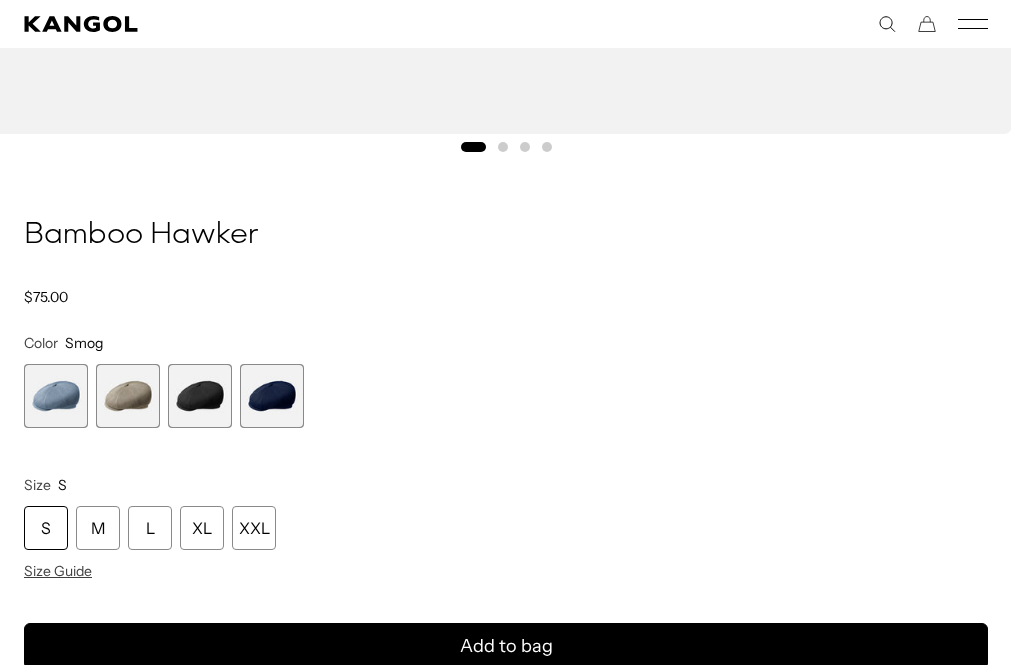 scroll, scrollTop: 0, scrollLeft: 0, axis: both 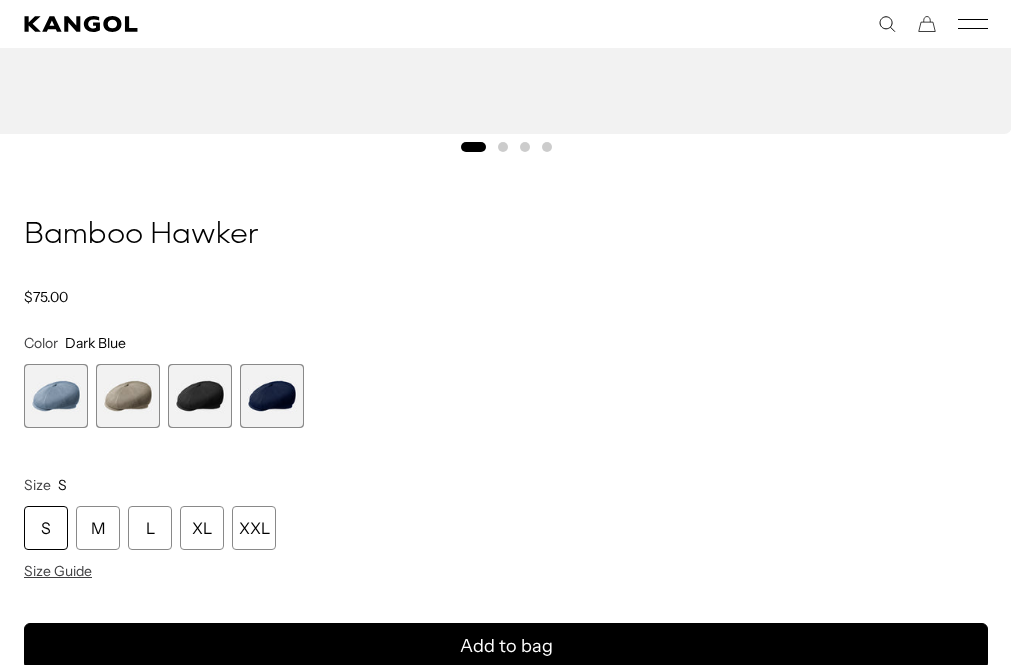 click on "Home
/
All Products
/
Bamboo Hawker
Bamboo Hawker
Regular price
$75.00
Regular price
Sale price
$75.00
Color
Dark Blue
Previous
Next
DENIM BLUE
Variant sold out or unavailable
Smog
Variant sold out or unavailable" at bounding box center (506, 555) 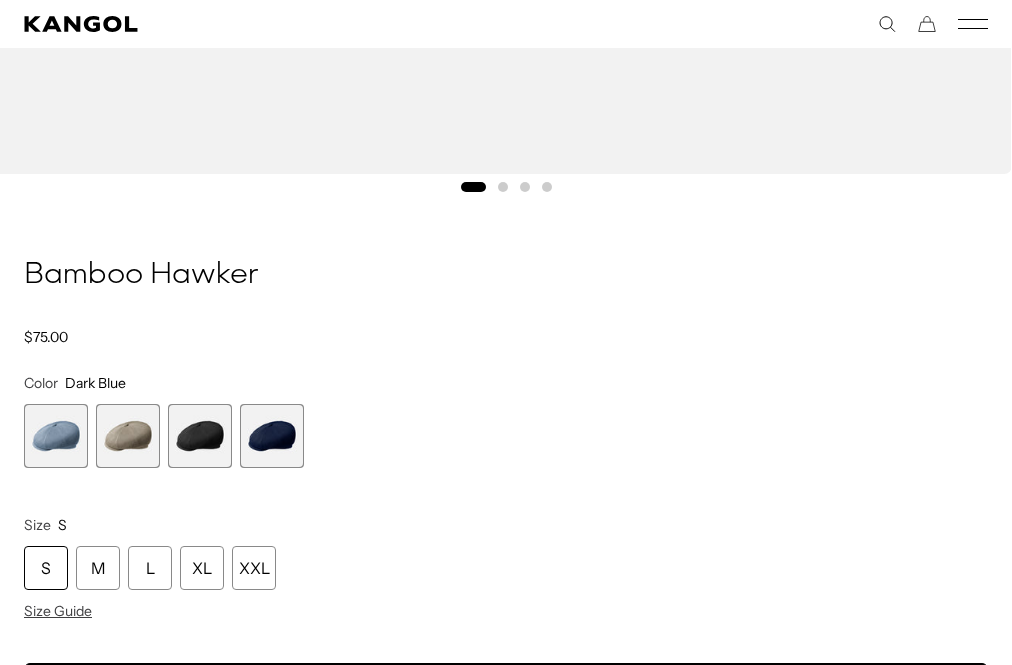 scroll, scrollTop: 1191, scrollLeft: 0, axis: vertical 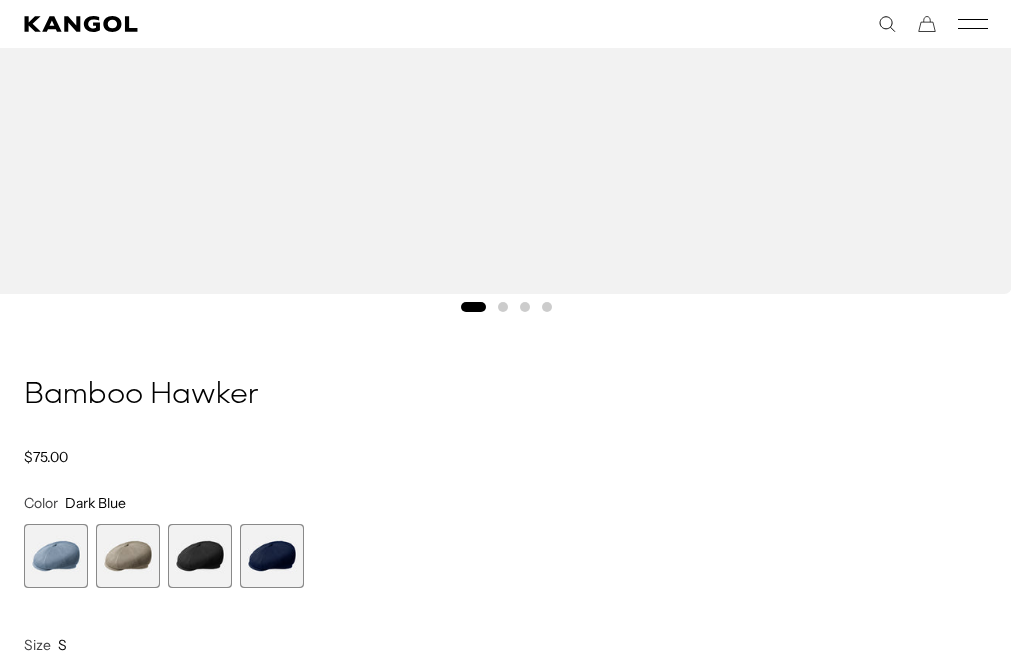 click at bounding box center [128, 556] 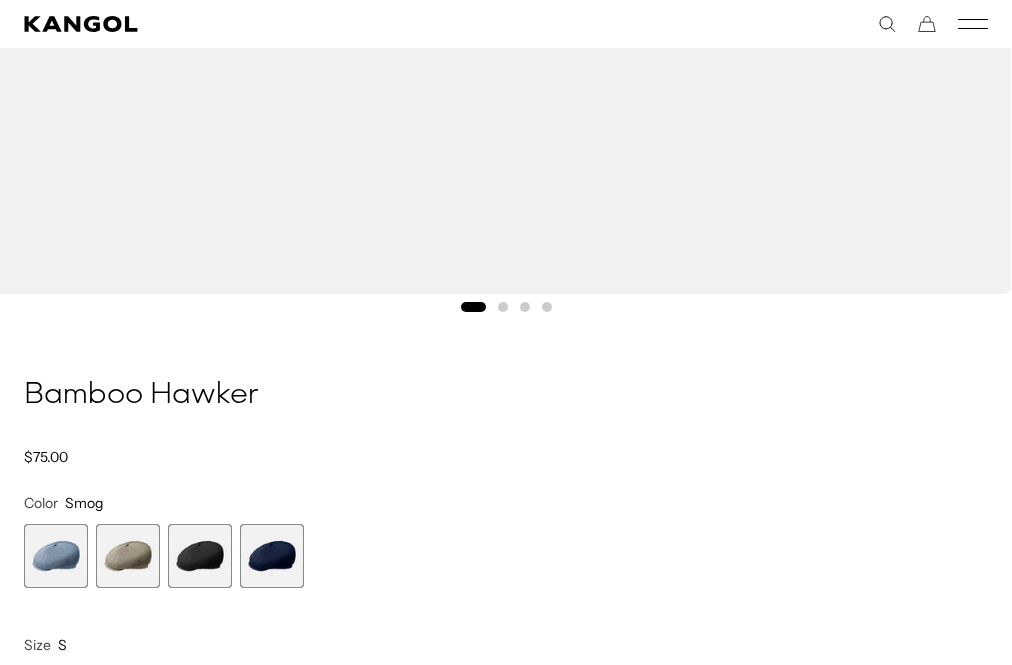 click on "Bamboo Hawker
Regular price
$75.00
Regular price
Sale price
$75.00" at bounding box center [506, 421] 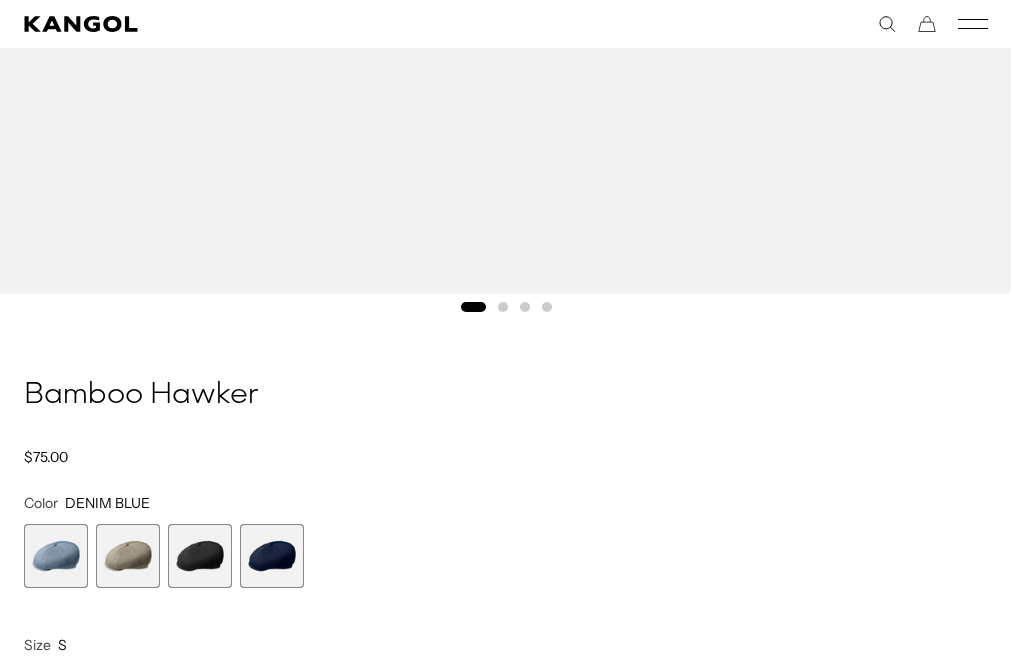 click on "Bamboo Hawker" at bounding box center [506, 396] 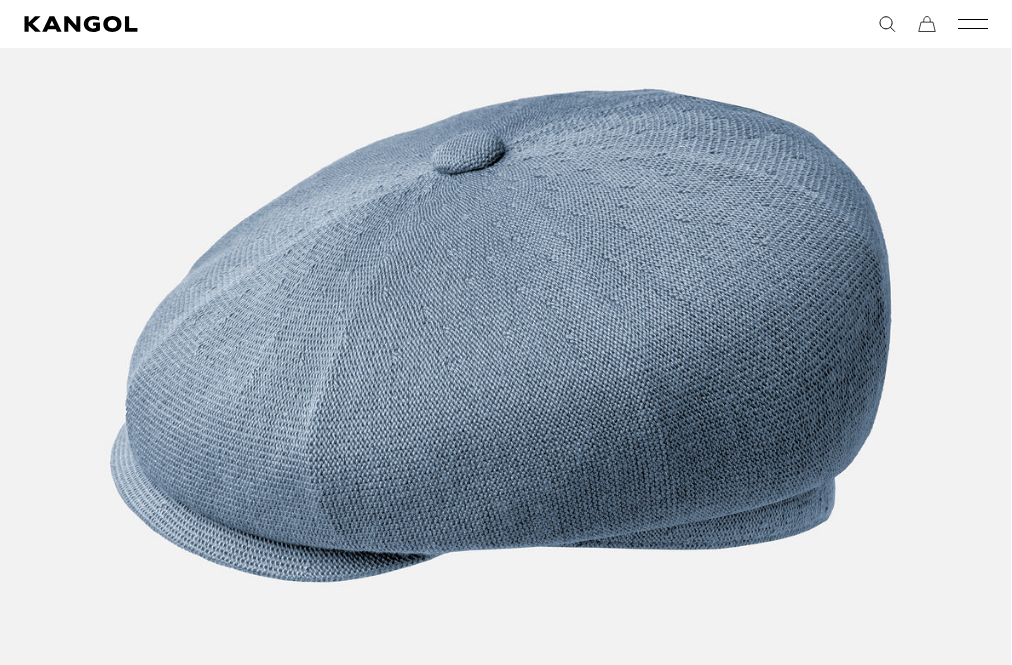 scroll, scrollTop: 440, scrollLeft: 0, axis: vertical 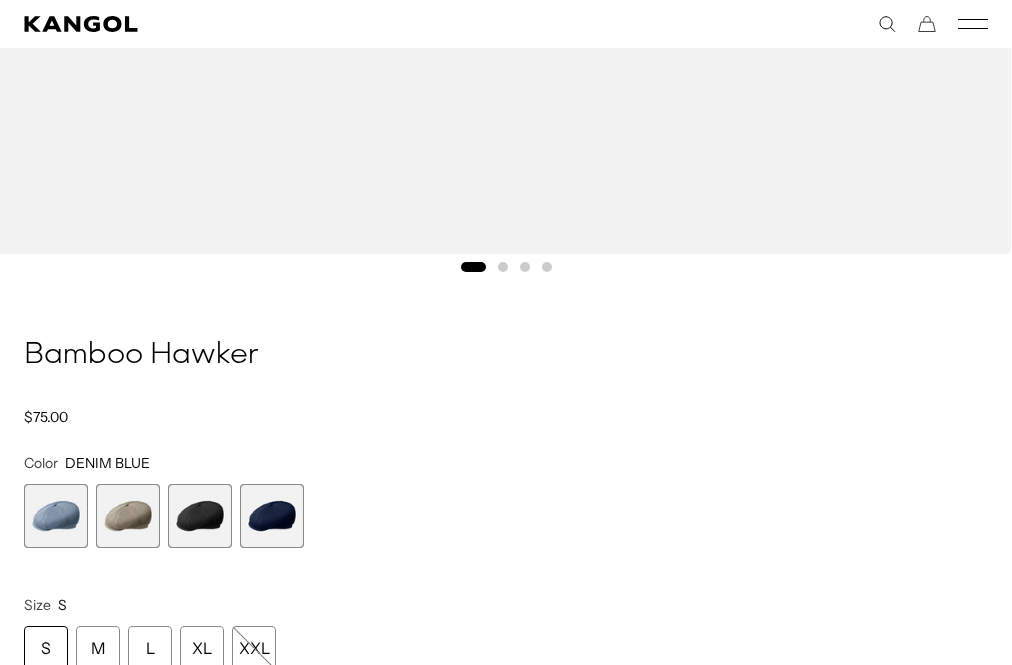 click at bounding box center [128, 516] 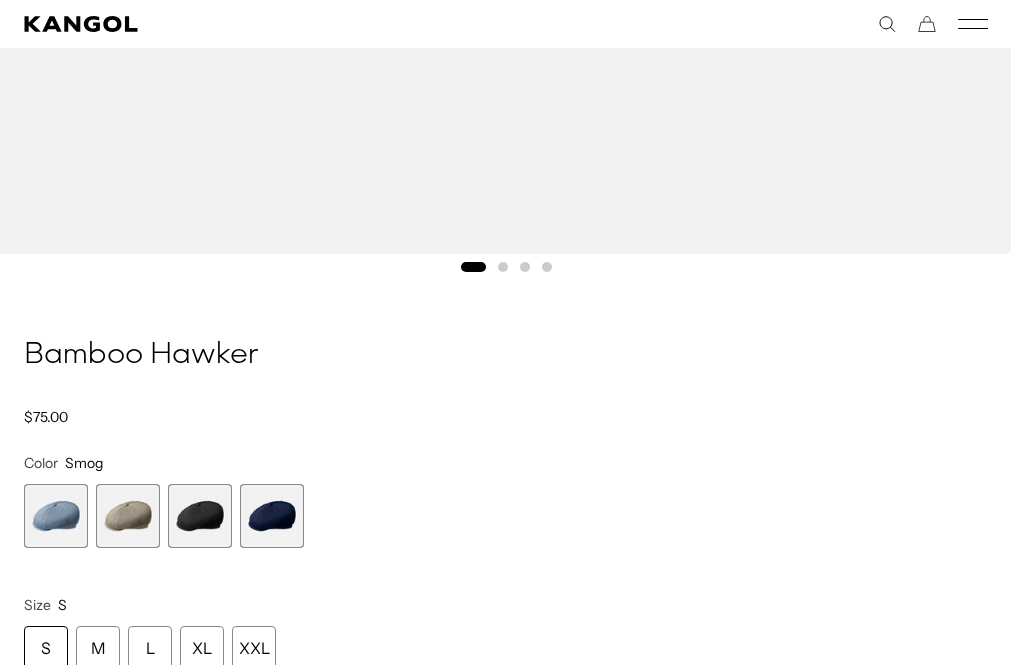 click at bounding box center (128, 516) 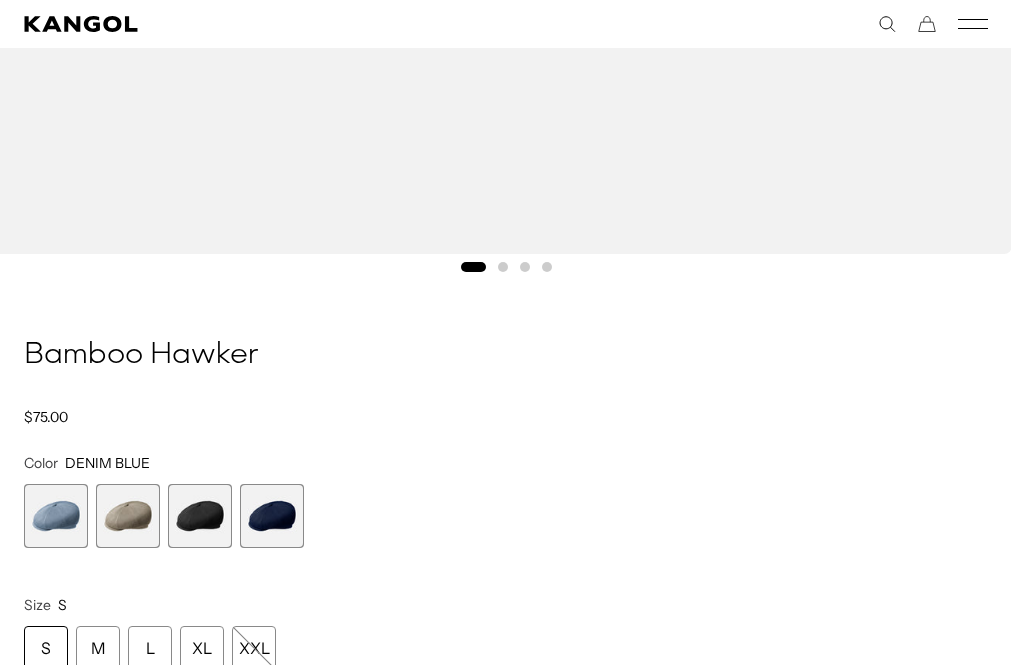 scroll, scrollTop: 0, scrollLeft: 412, axis: horizontal 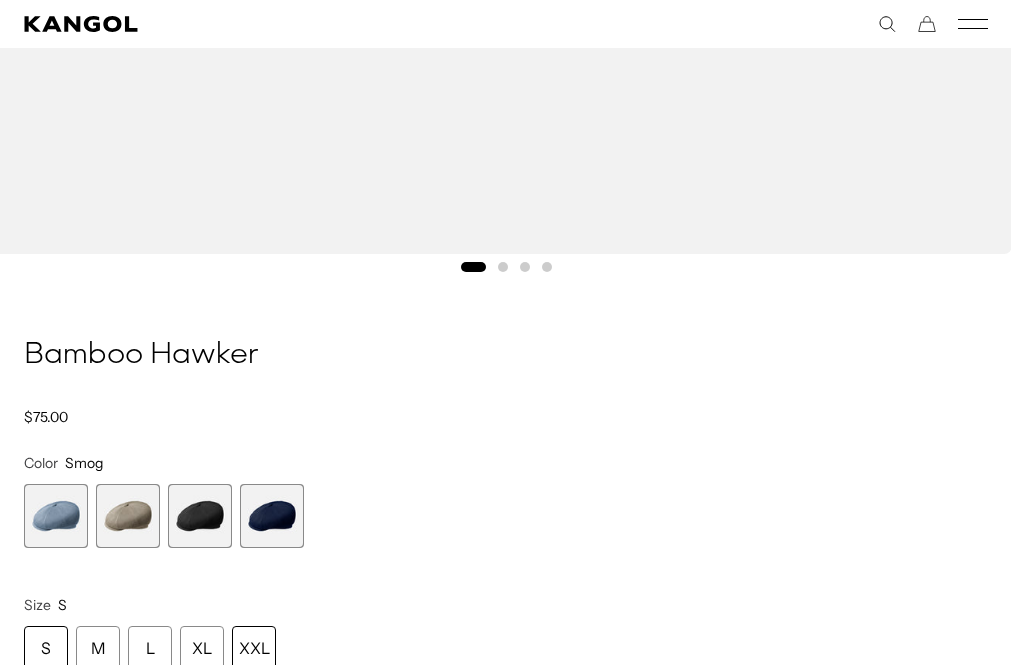 click on "XXL" at bounding box center [254, 648] 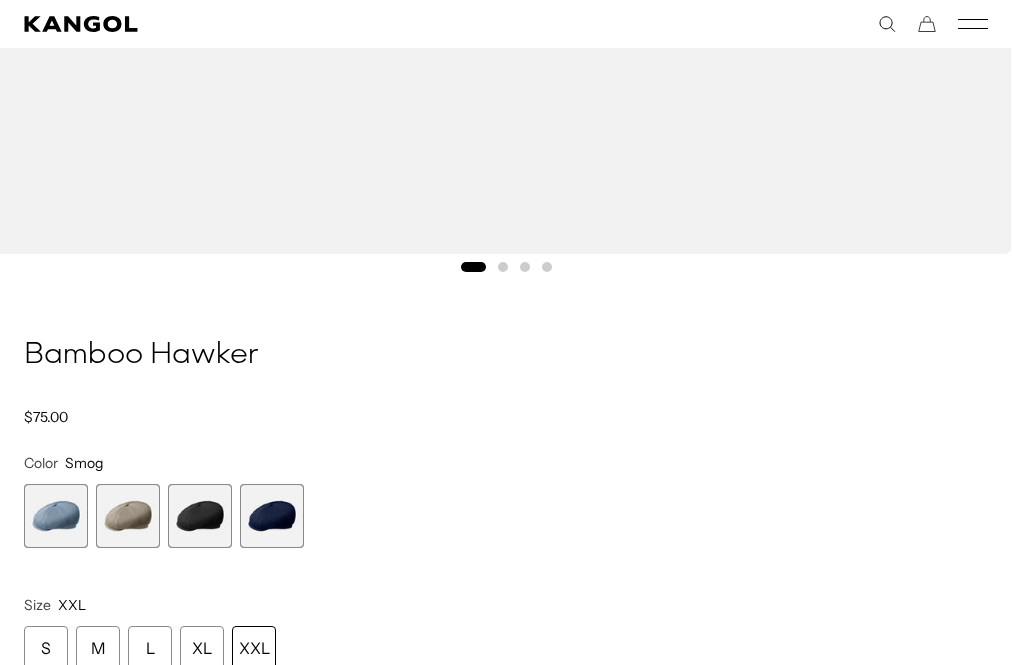 scroll, scrollTop: 0, scrollLeft: 412, axis: horizontal 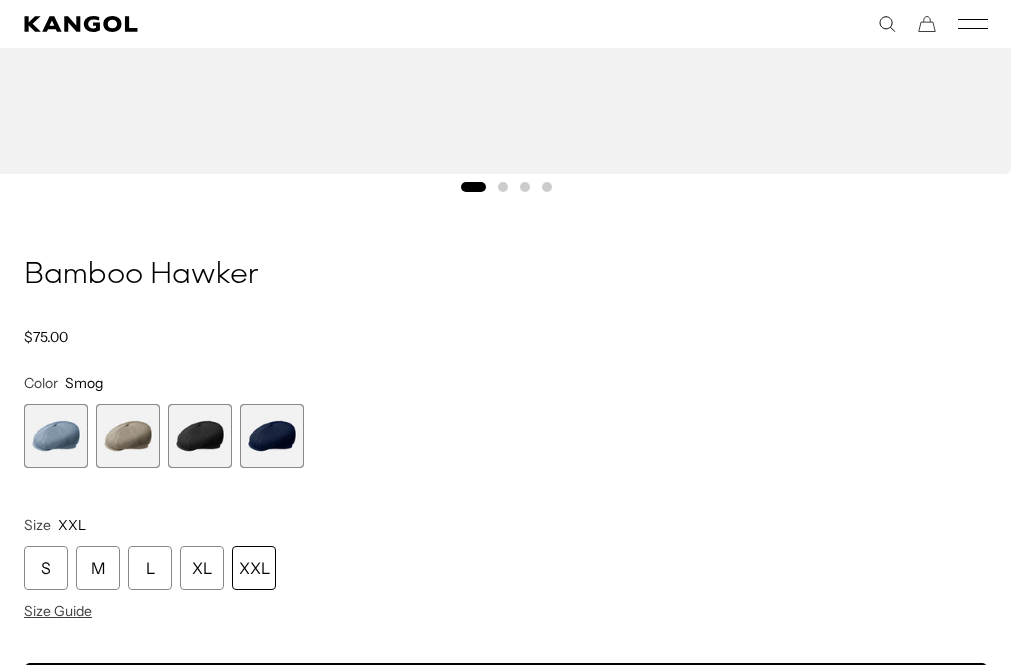 click on "XXL" at bounding box center [254, 568] 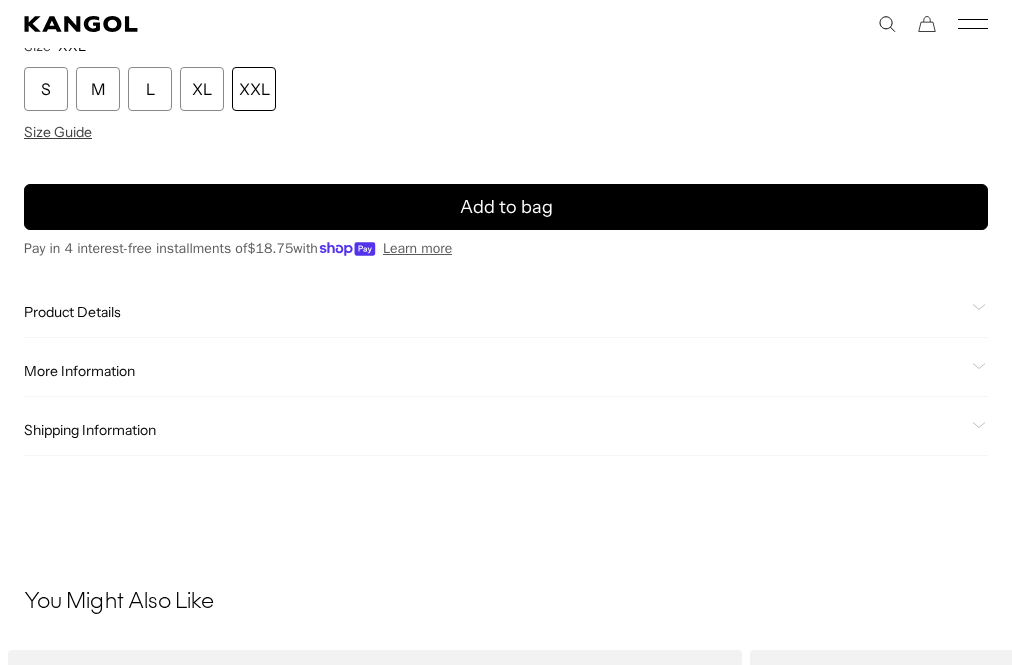 scroll, scrollTop: 1760, scrollLeft: 0, axis: vertical 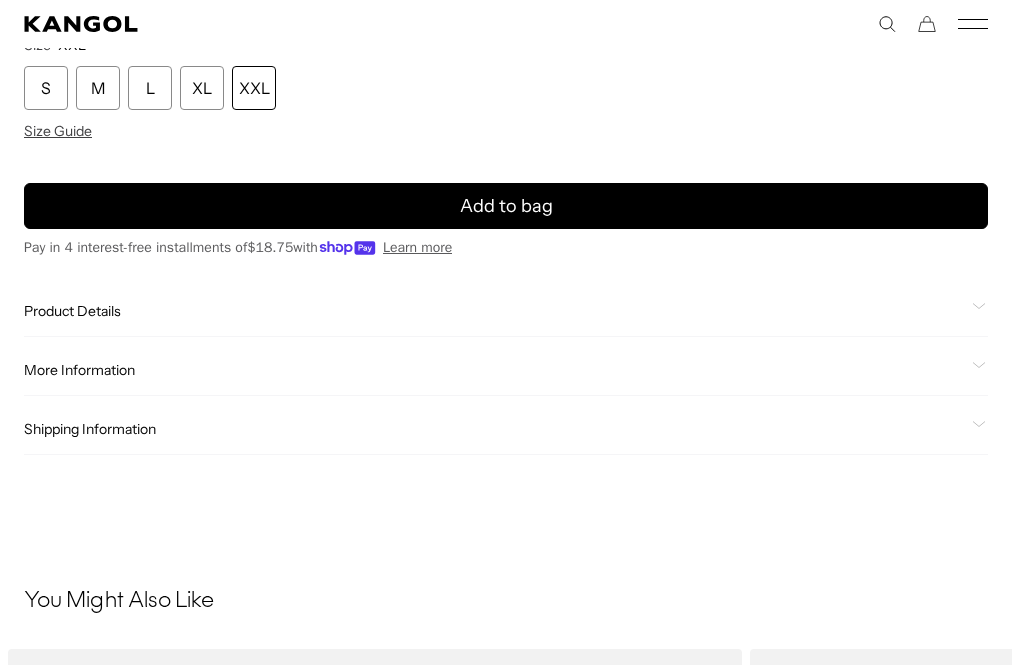 click on "Product Details" 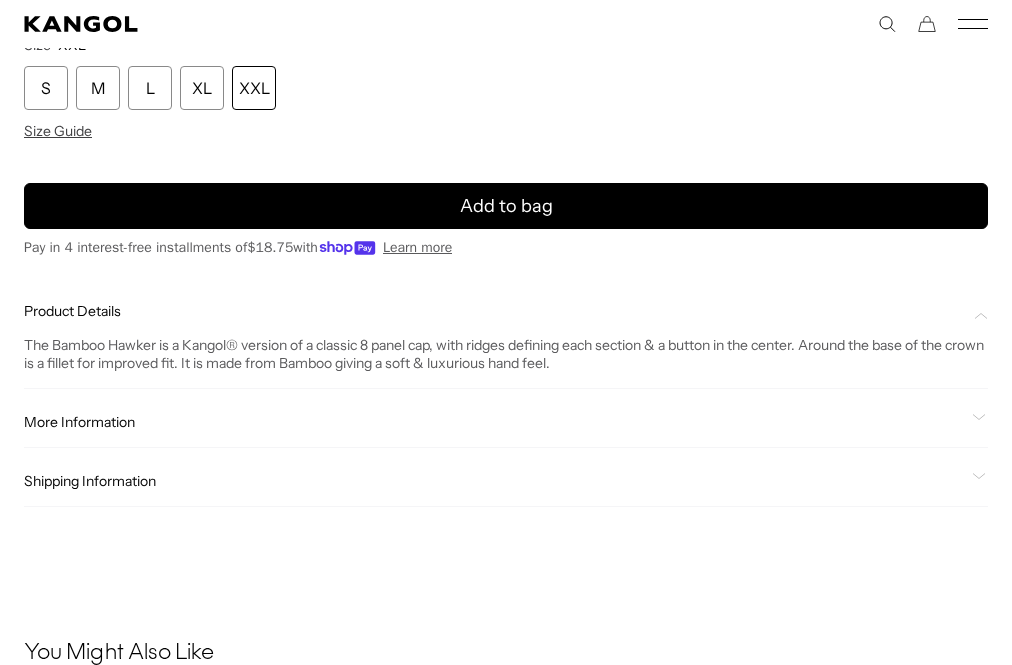 scroll, scrollTop: 0, scrollLeft: 0, axis: both 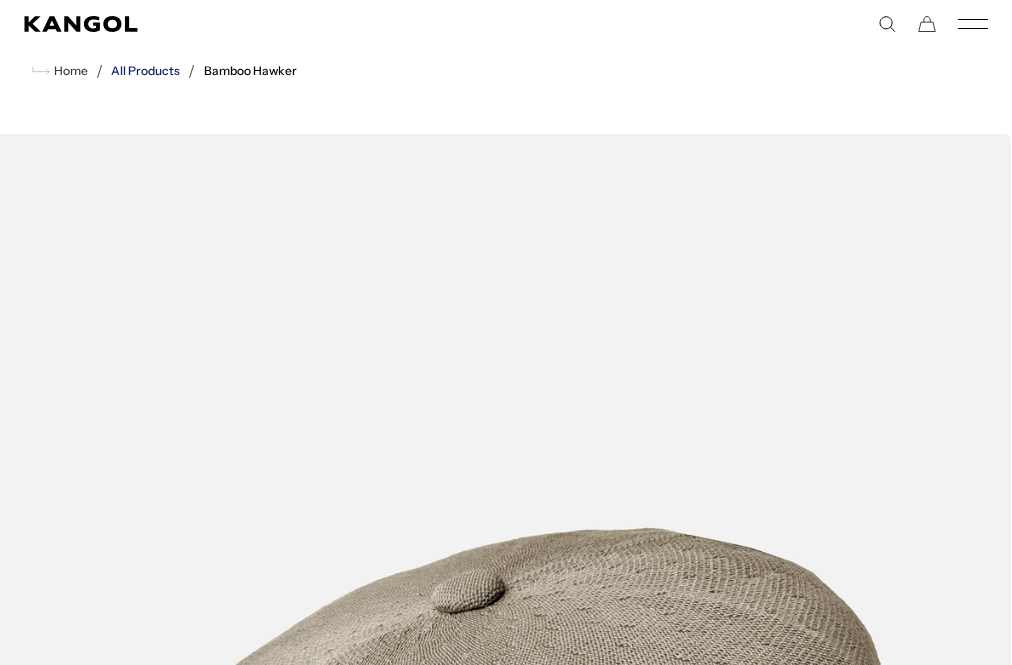 click on "All Products" at bounding box center [145, 71] 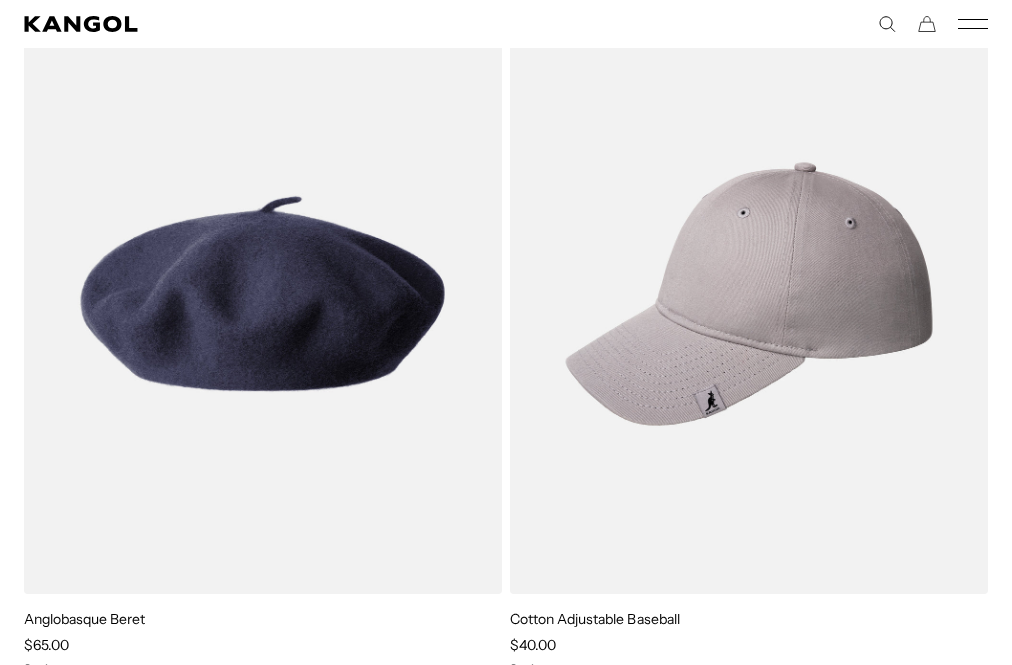 scroll, scrollTop: 280, scrollLeft: 0, axis: vertical 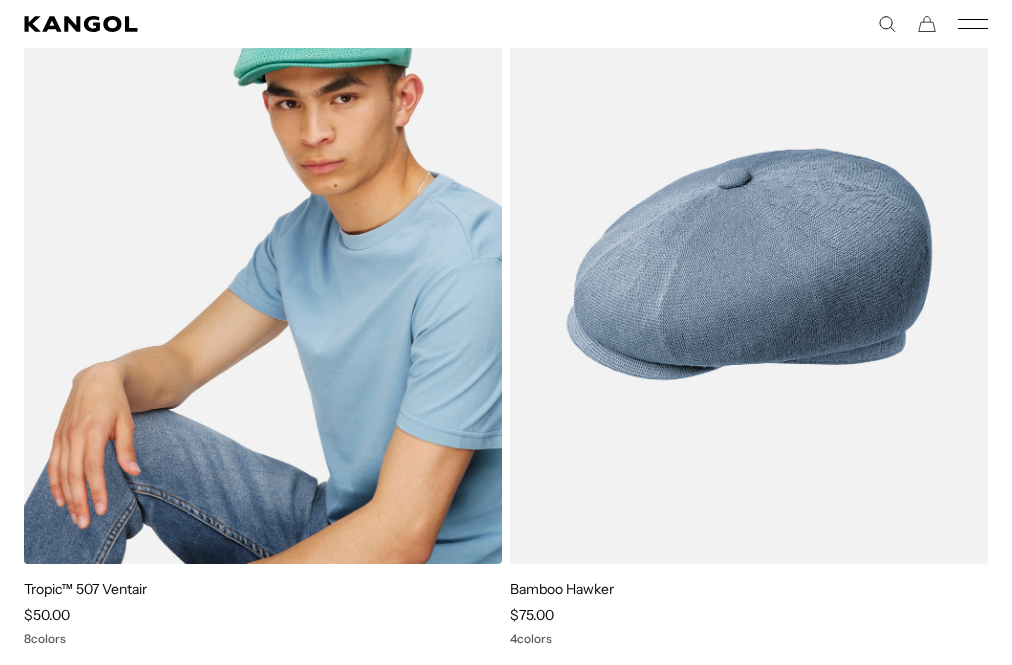 click at bounding box center (263, 264) 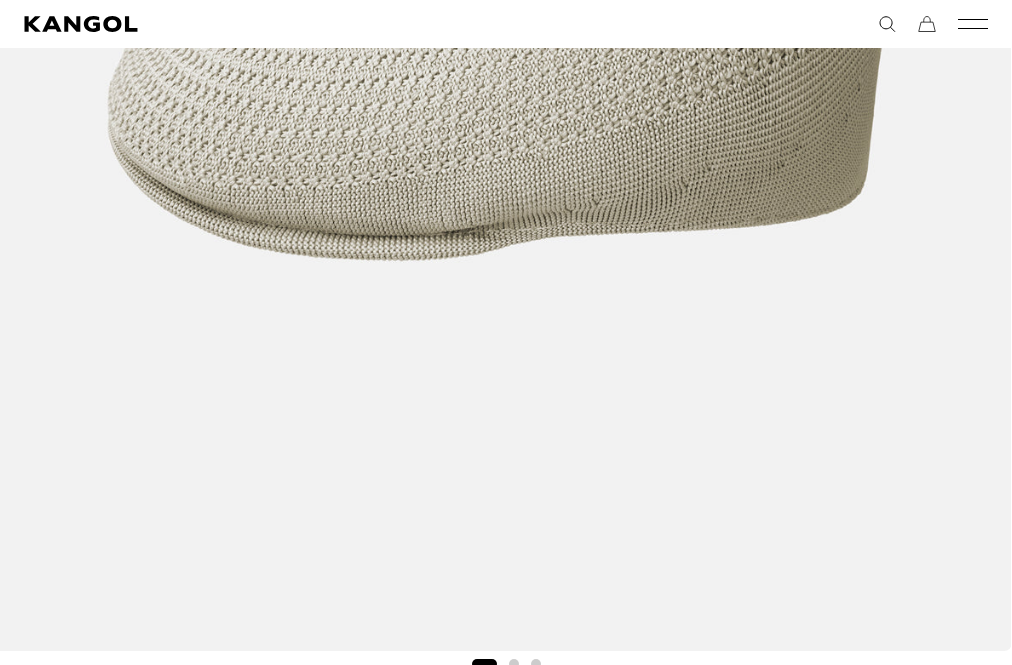 scroll, scrollTop: 928, scrollLeft: 0, axis: vertical 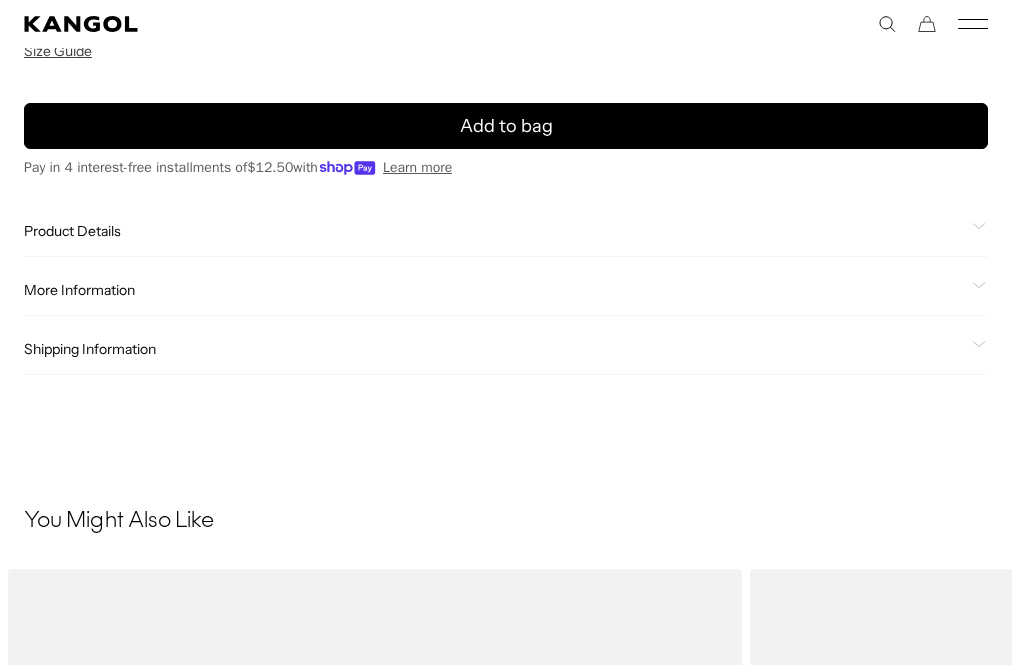 click on "Product Details" 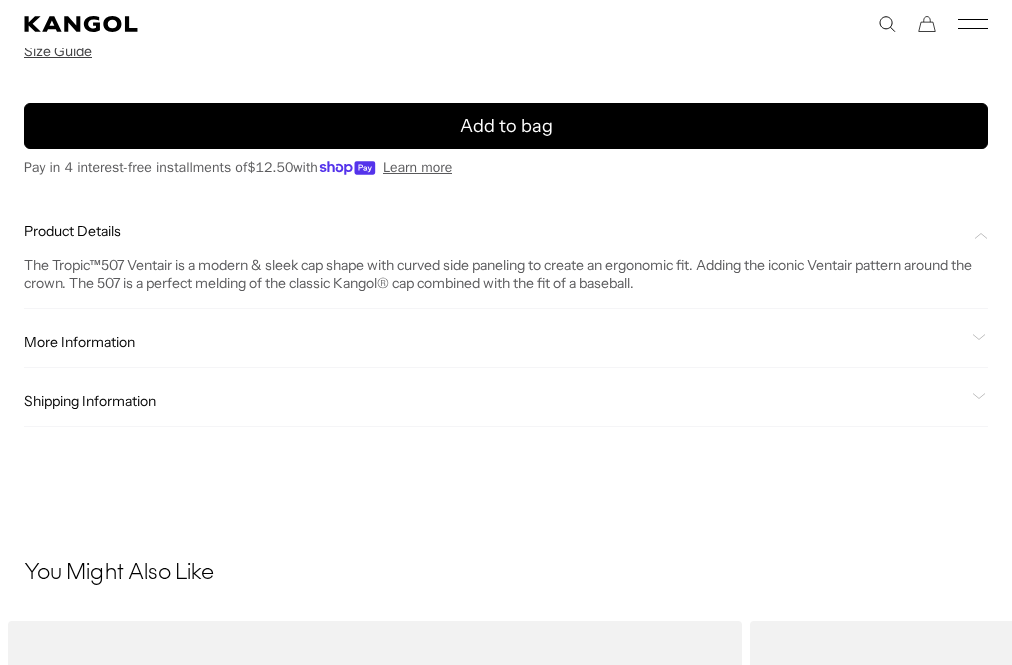 scroll, scrollTop: 0, scrollLeft: 412, axis: horizontal 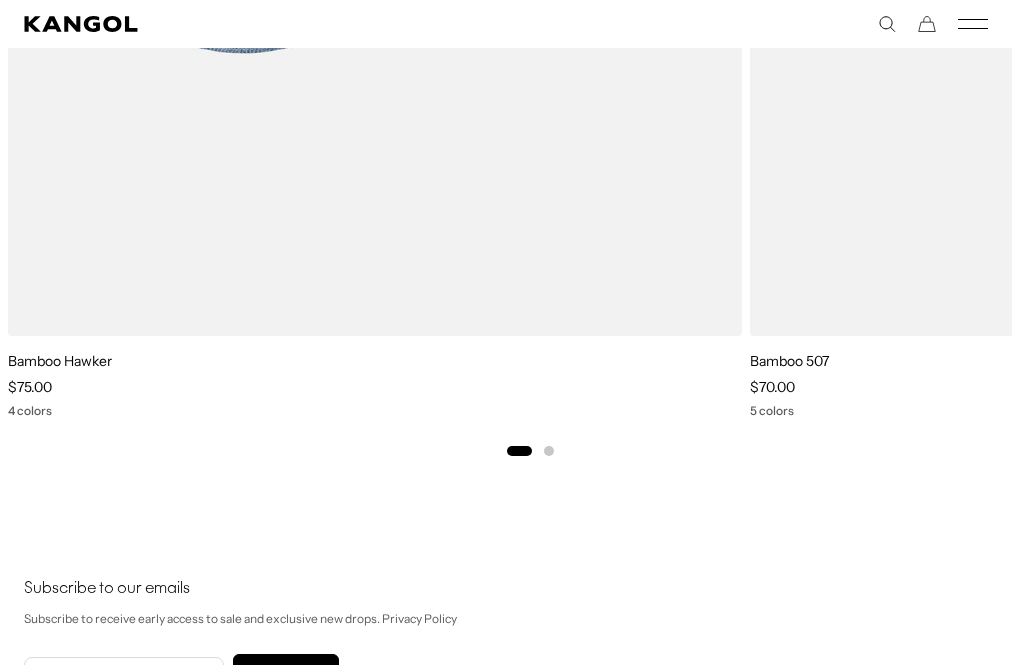 click at bounding box center (1117, -124) 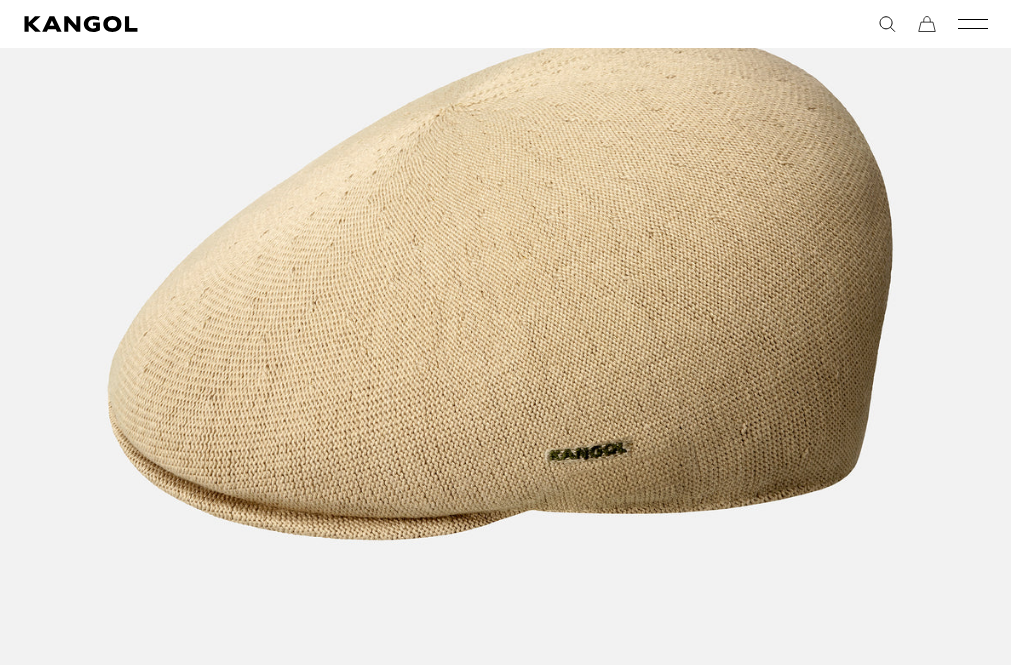 scroll, scrollTop: 585, scrollLeft: 0, axis: vertical 